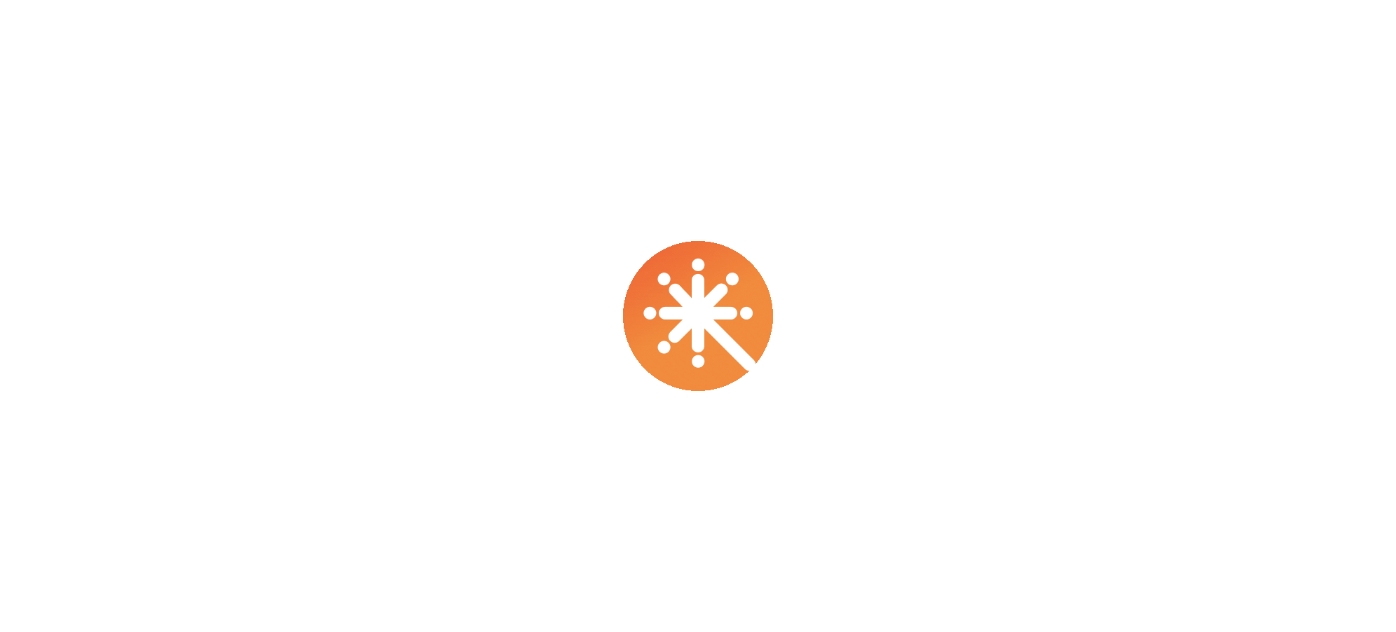 scroll, scrollTop: 0, scrollLeft: 0, axis: both 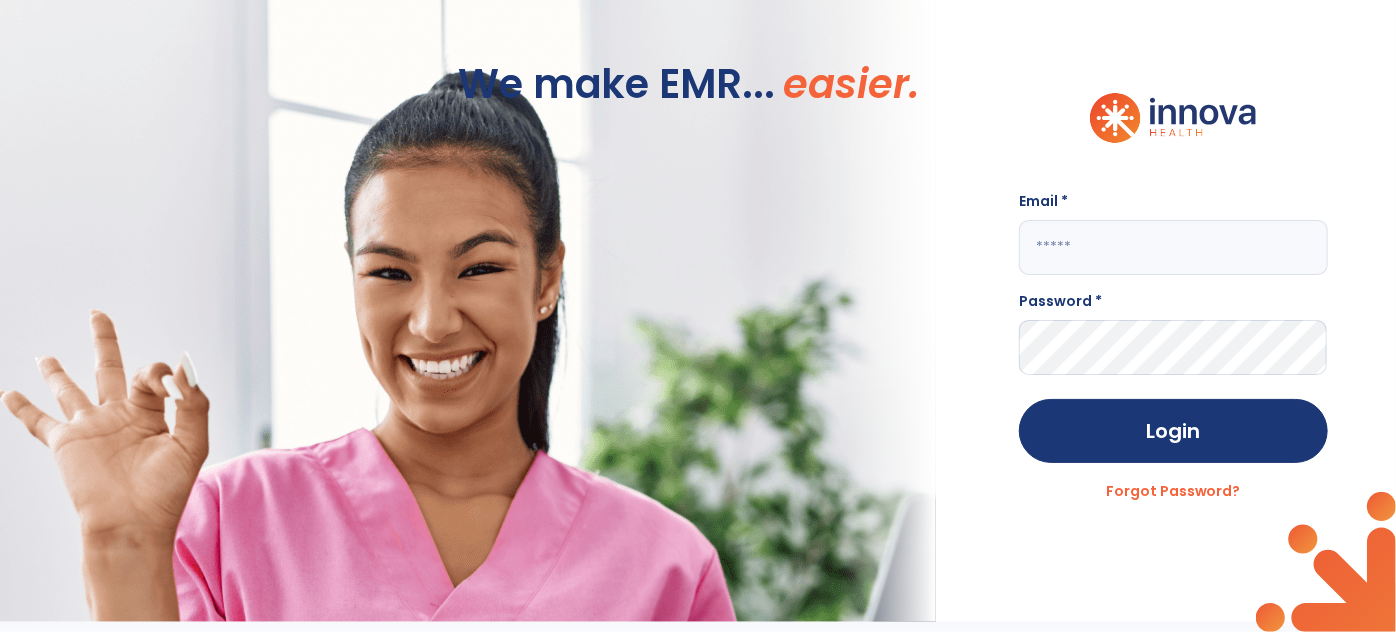 click 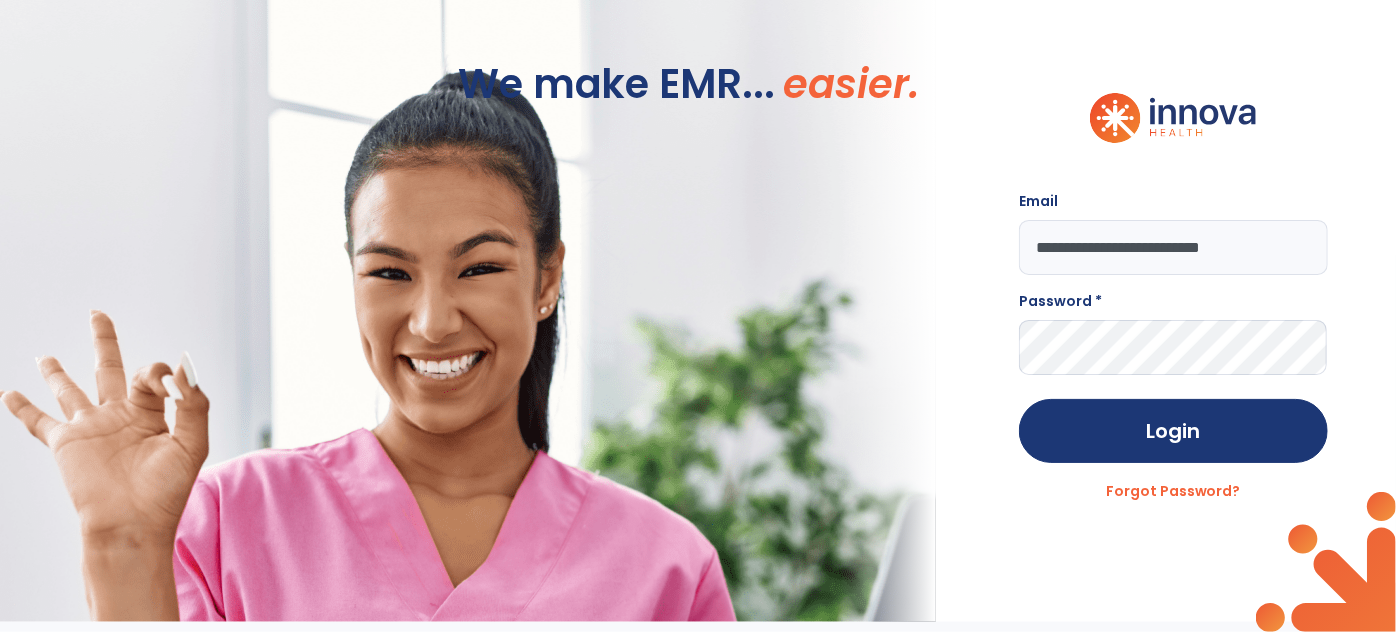 type on "**********" 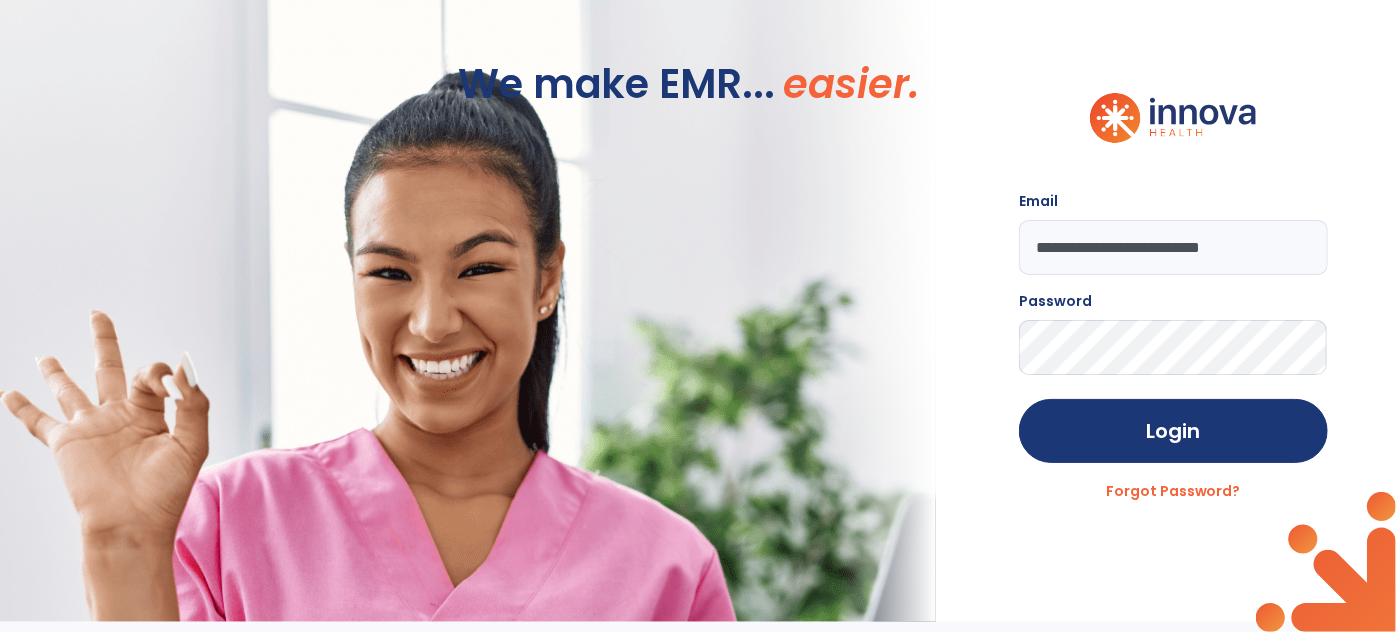 click on "Login" 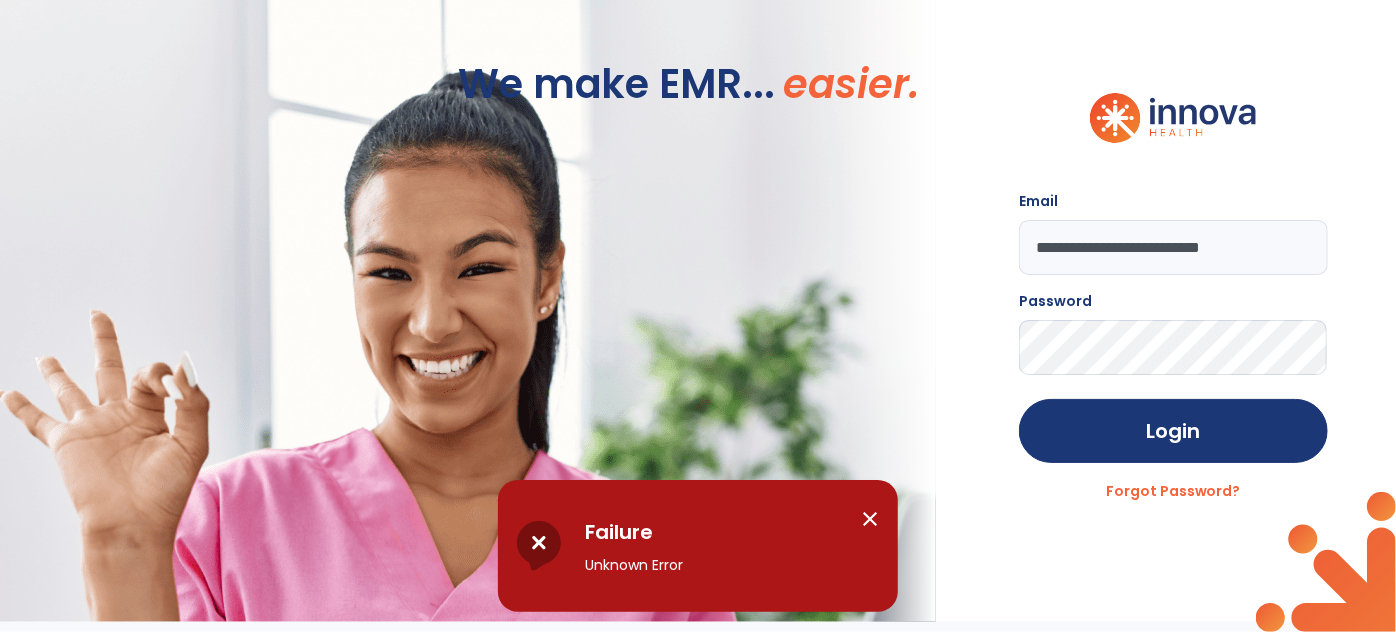 click on "**********" 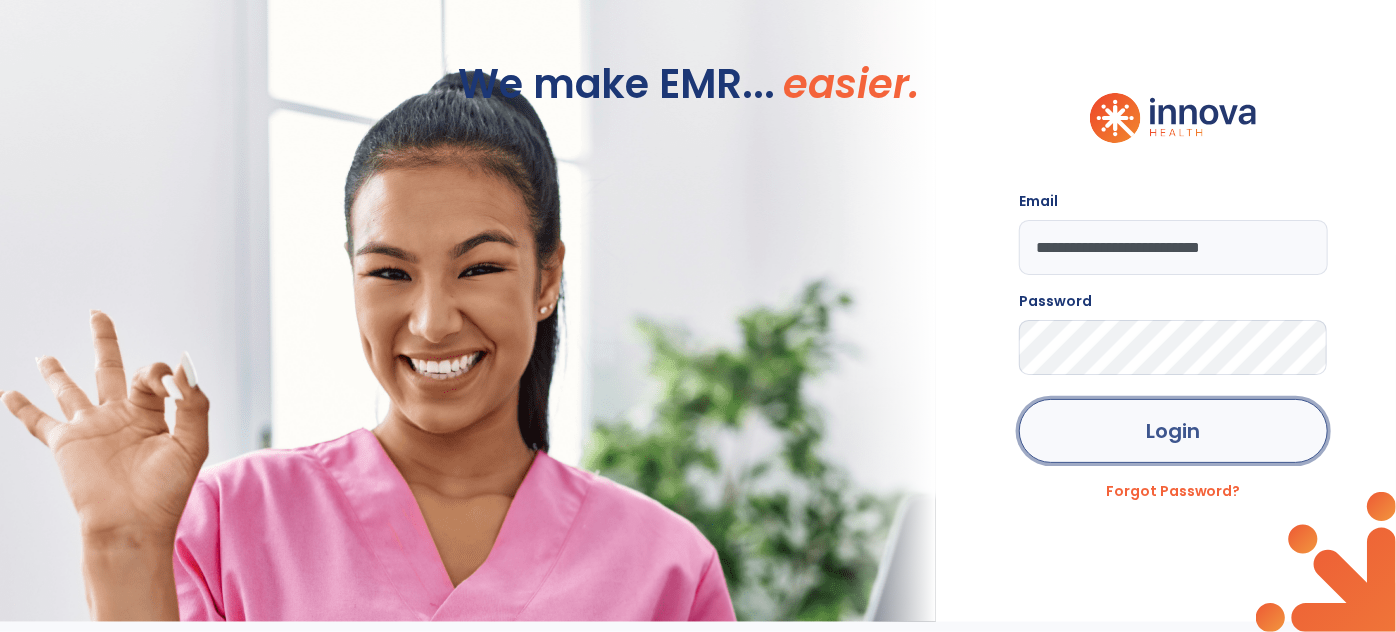 click on "Login" 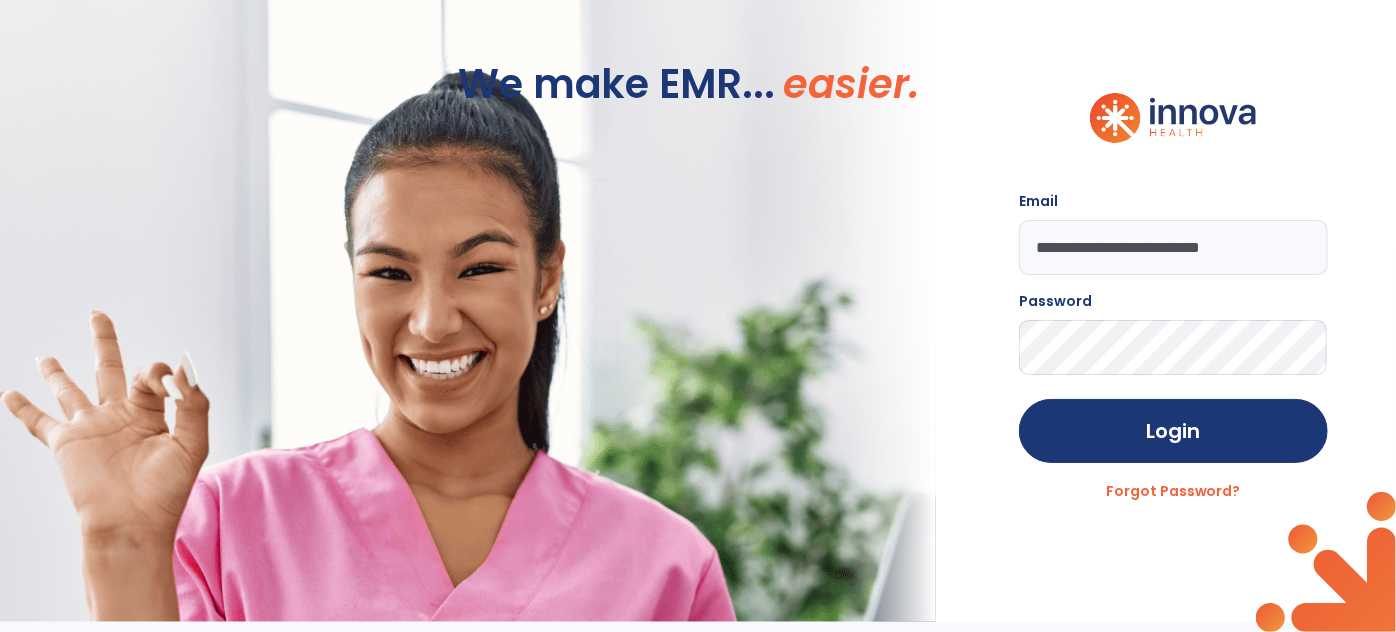 click on "We make EMR... easier." 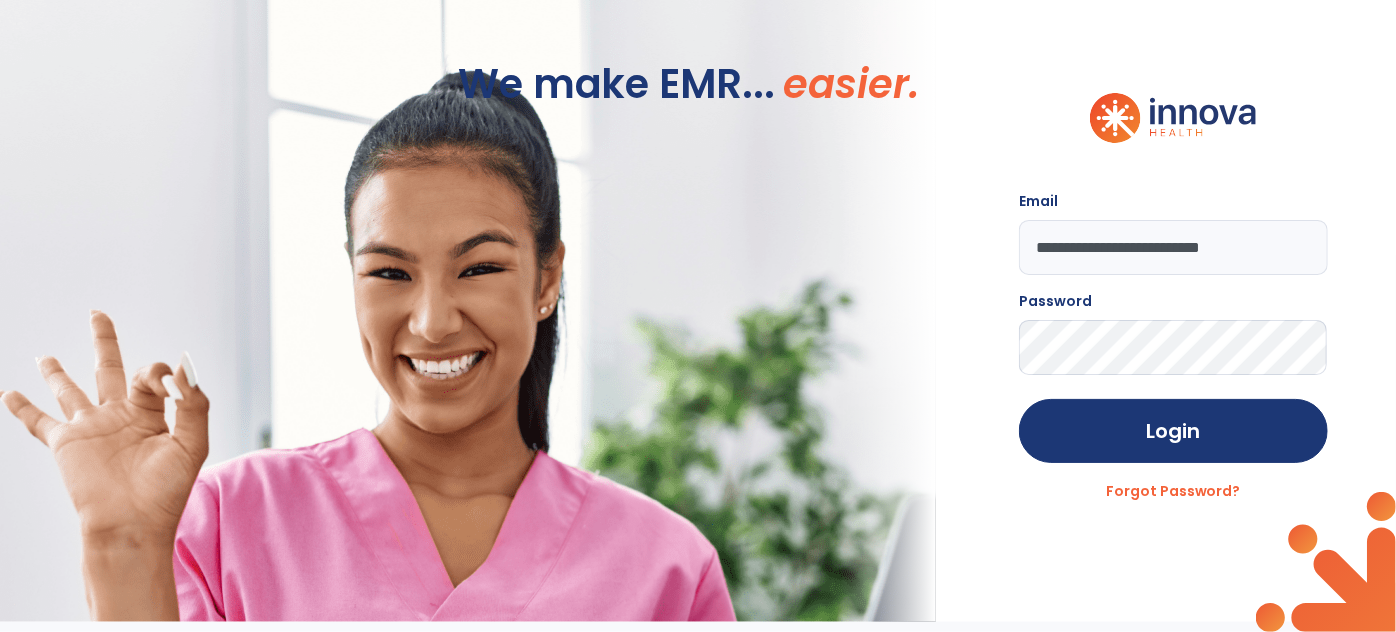 click on "We make EMR... easier." 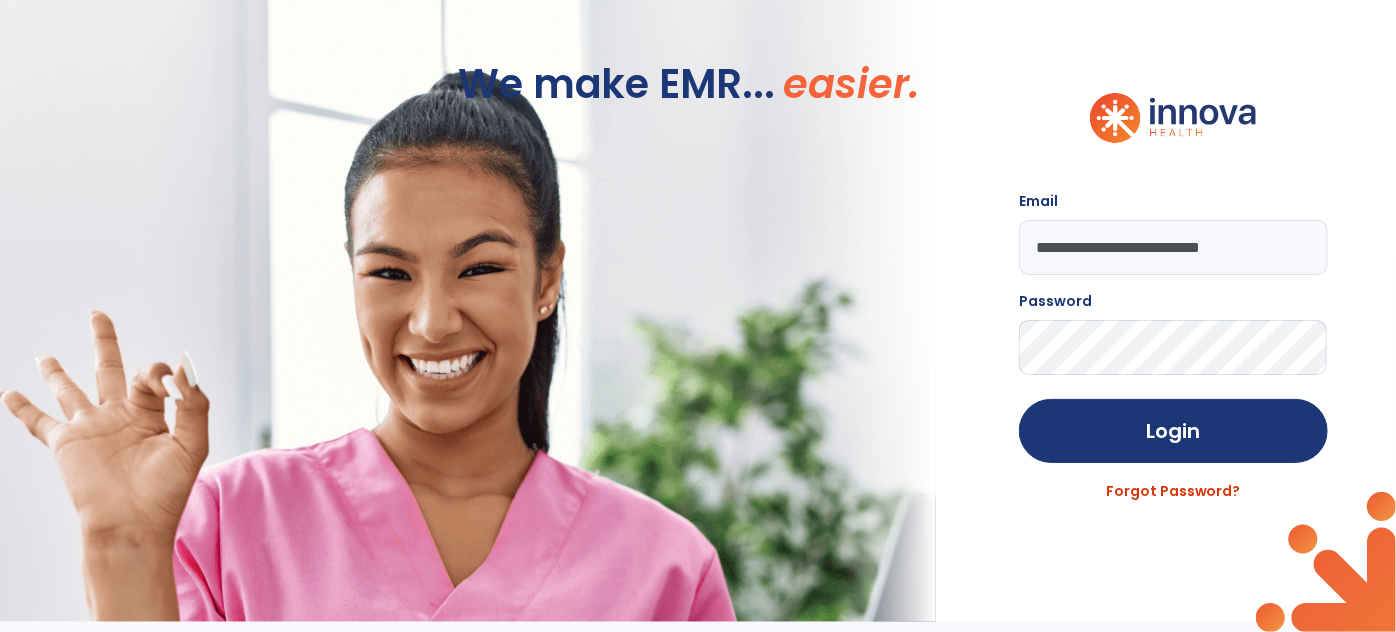 click on "Forgot Password?" 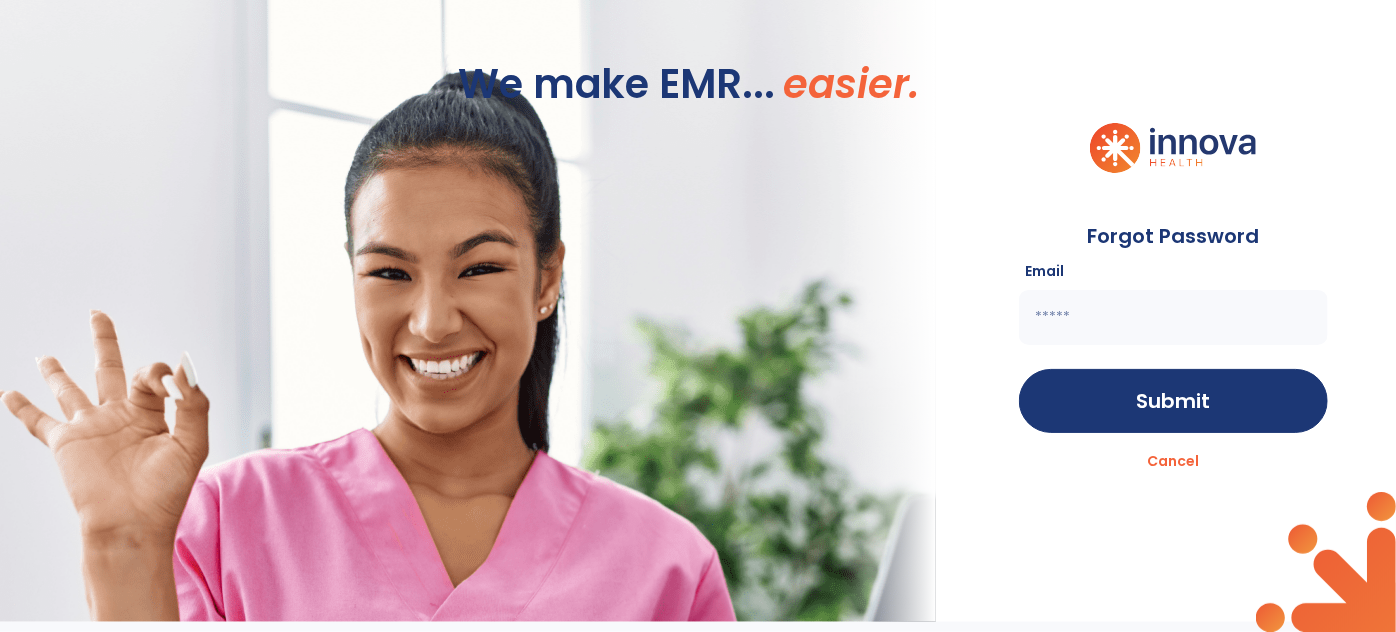 click 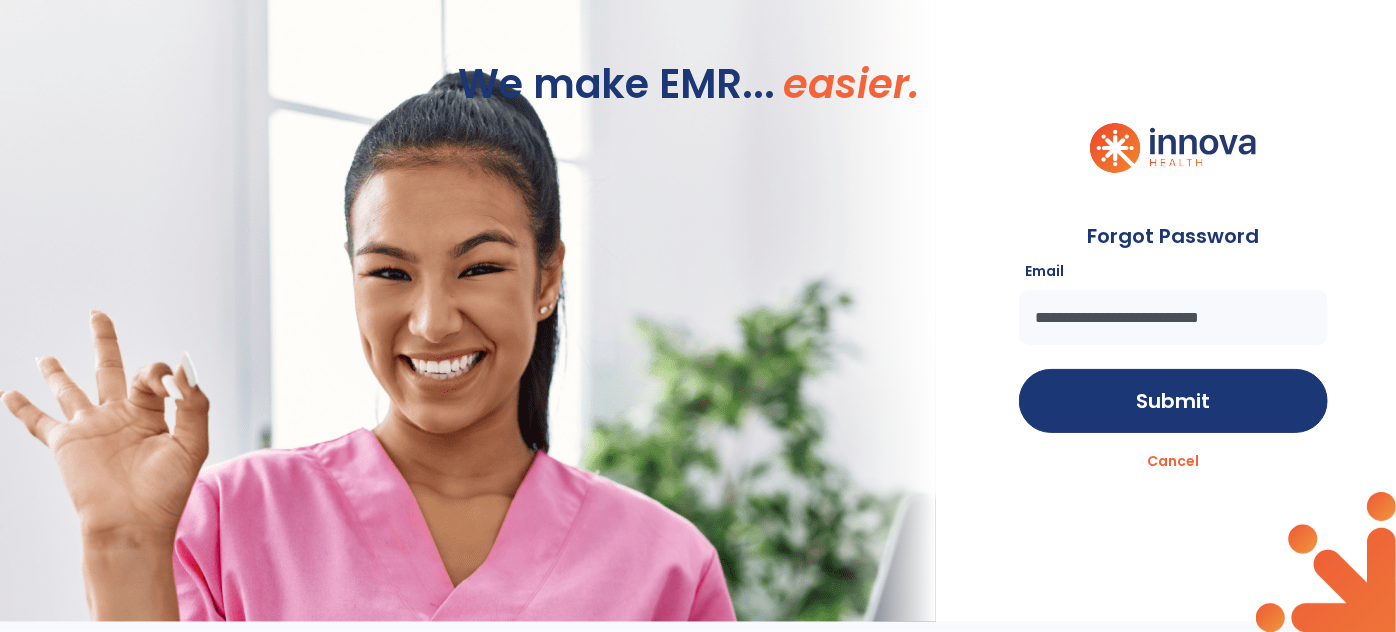 type on "**********" 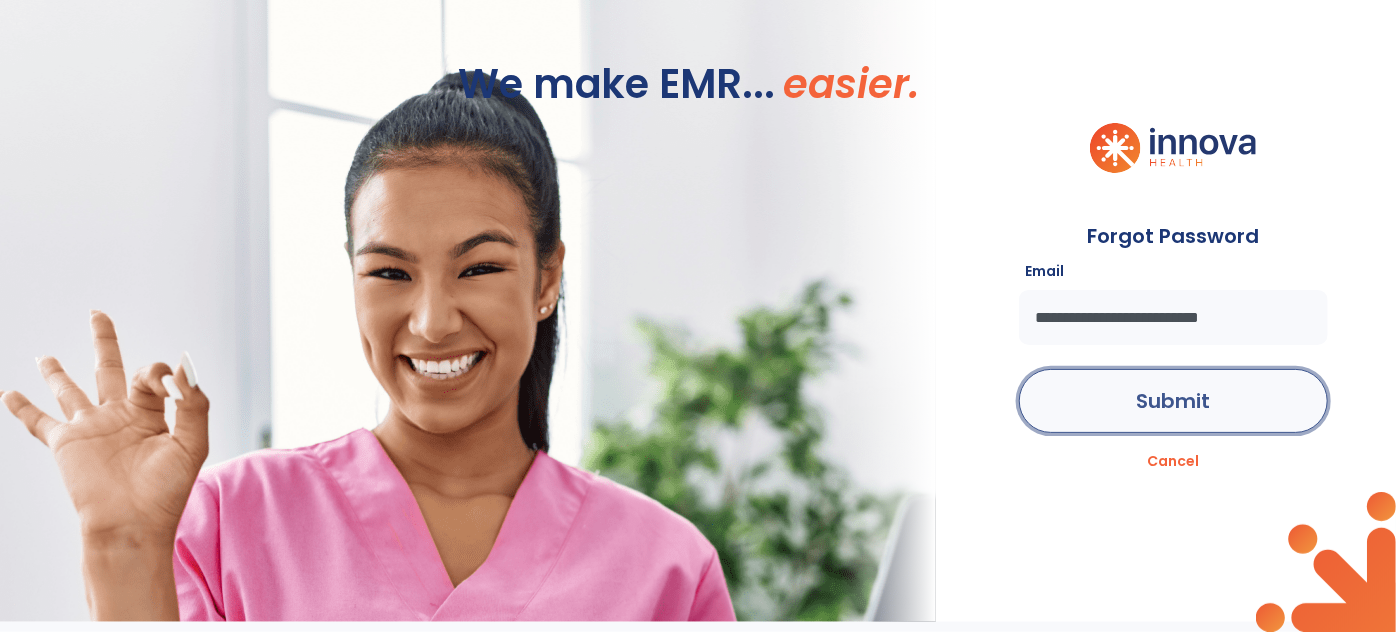click on "Submit" 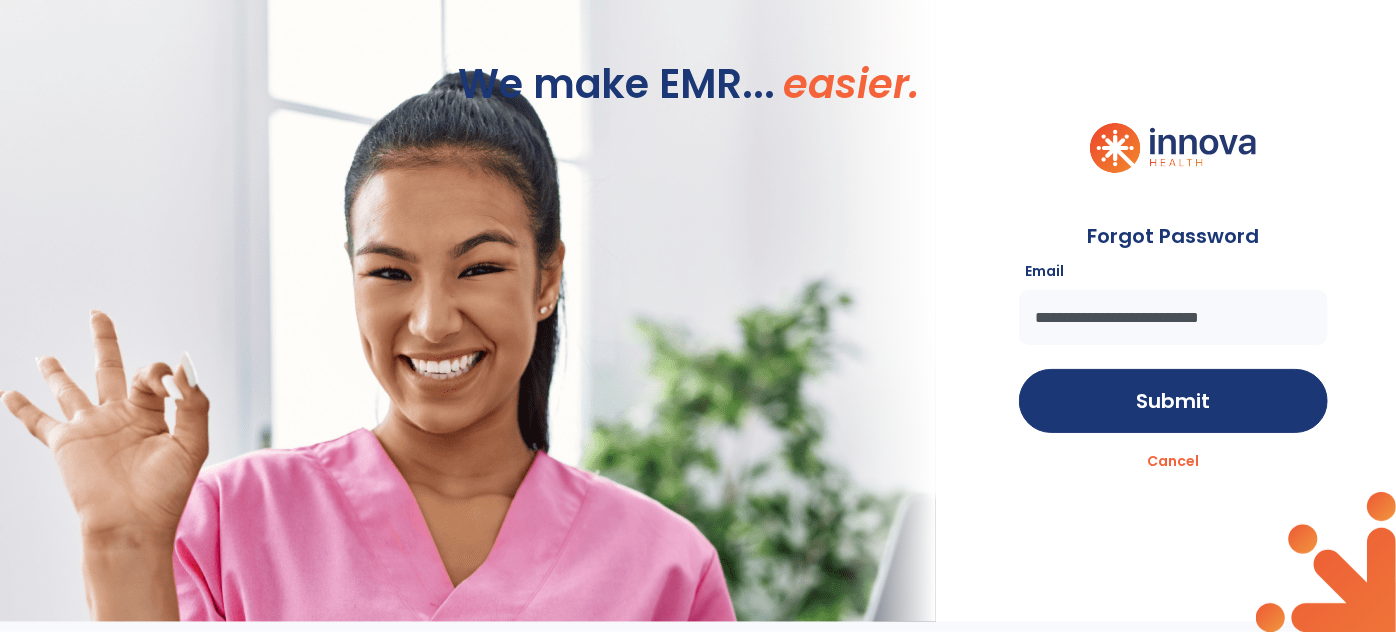 click on "We make EMR... easier." 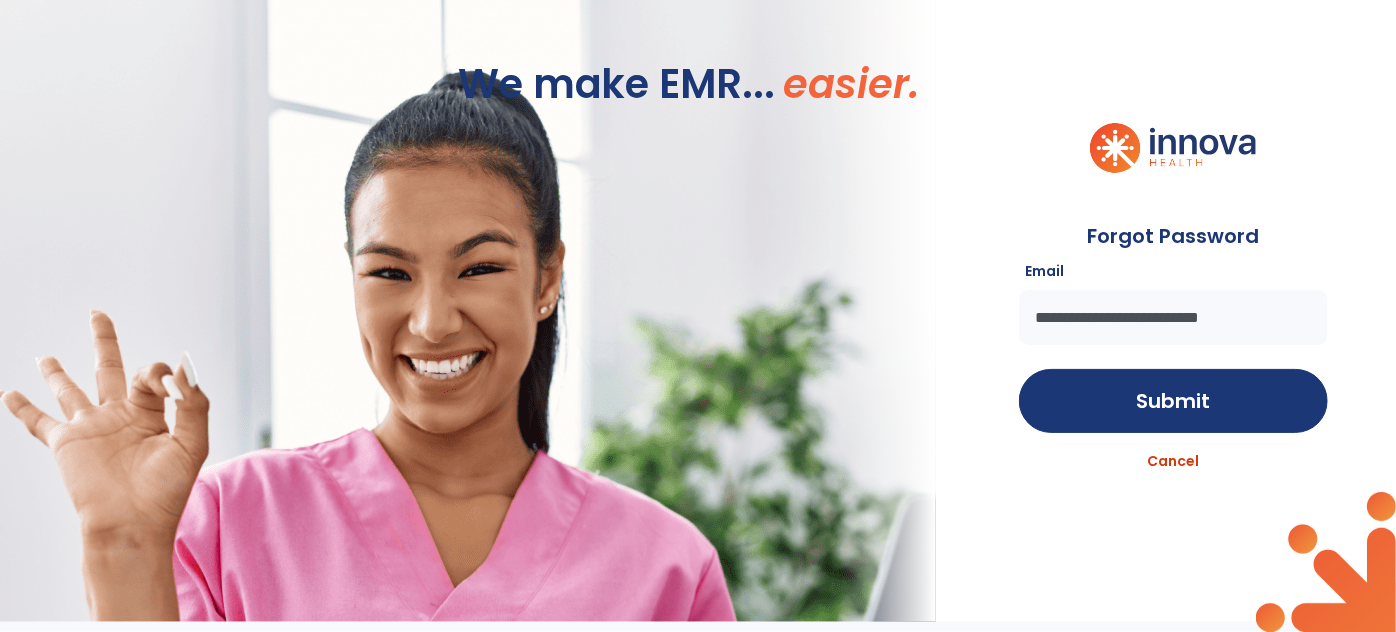 click on "Cancel" 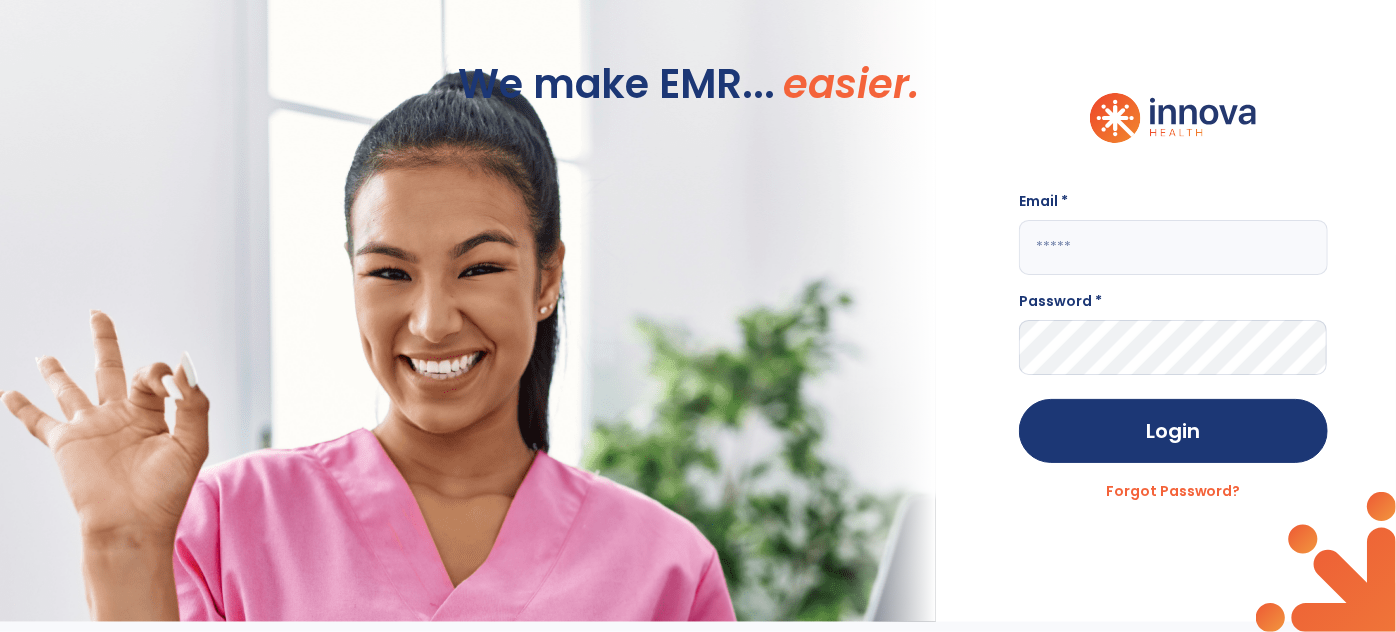 click 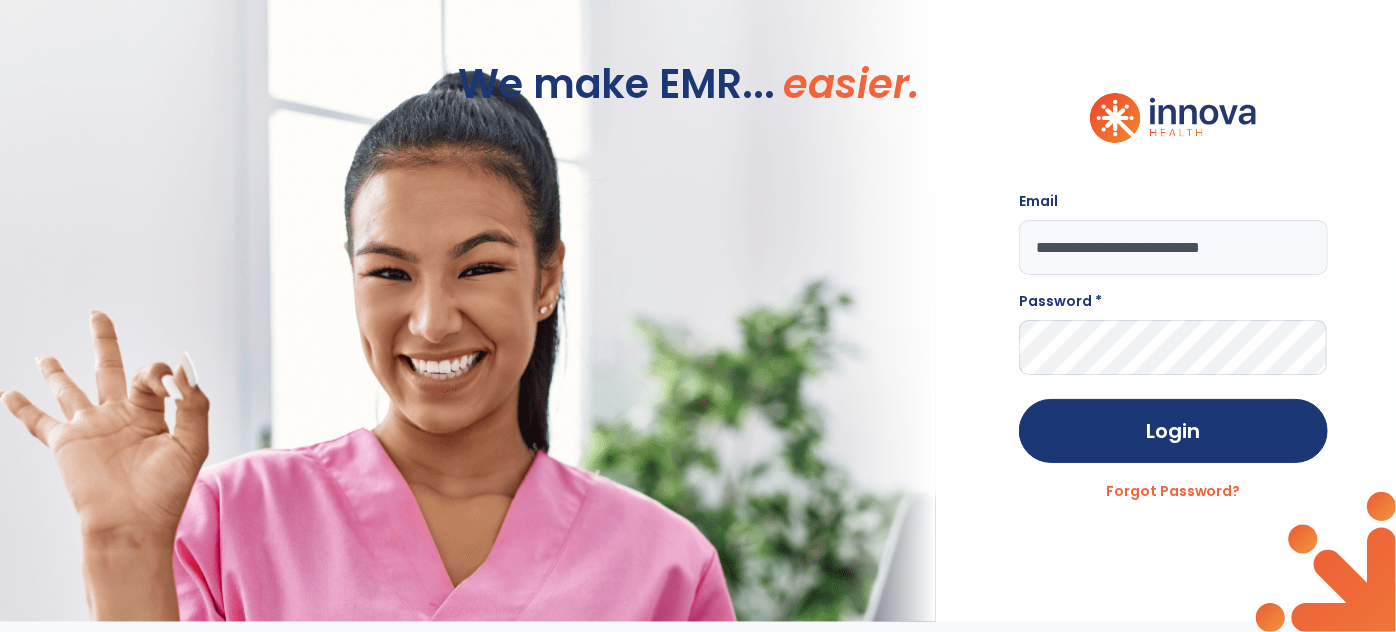 type on "**********" 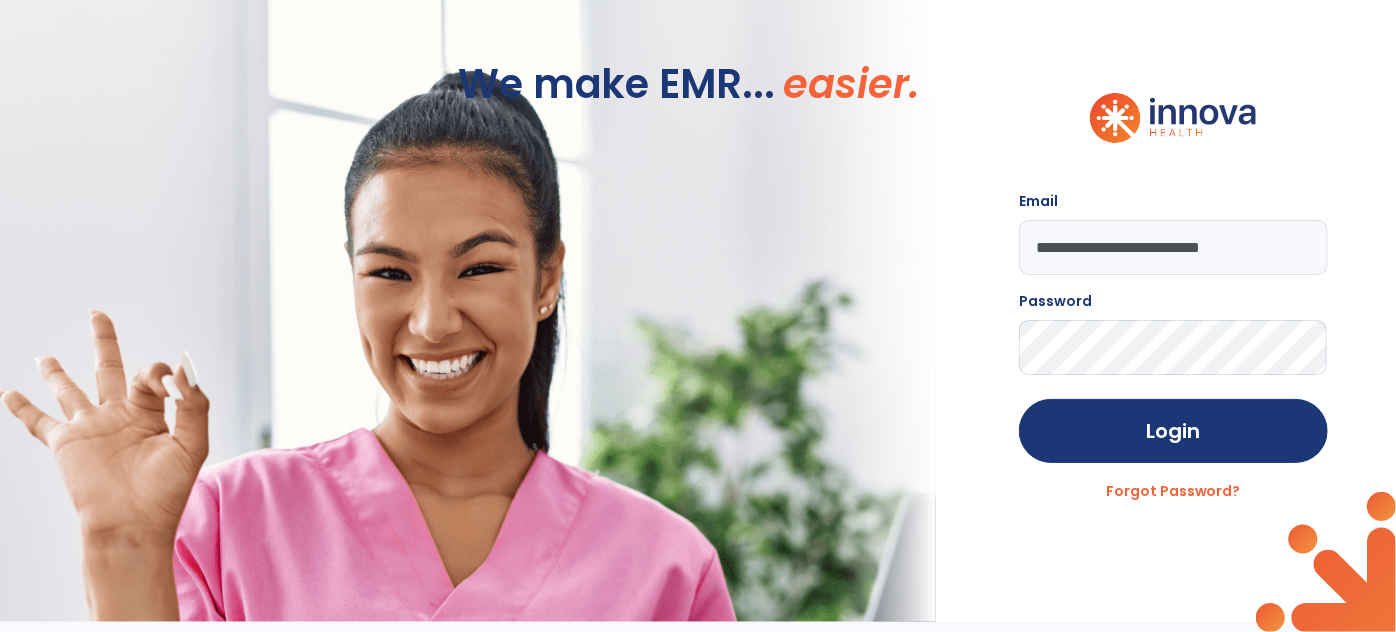 click on "Login" 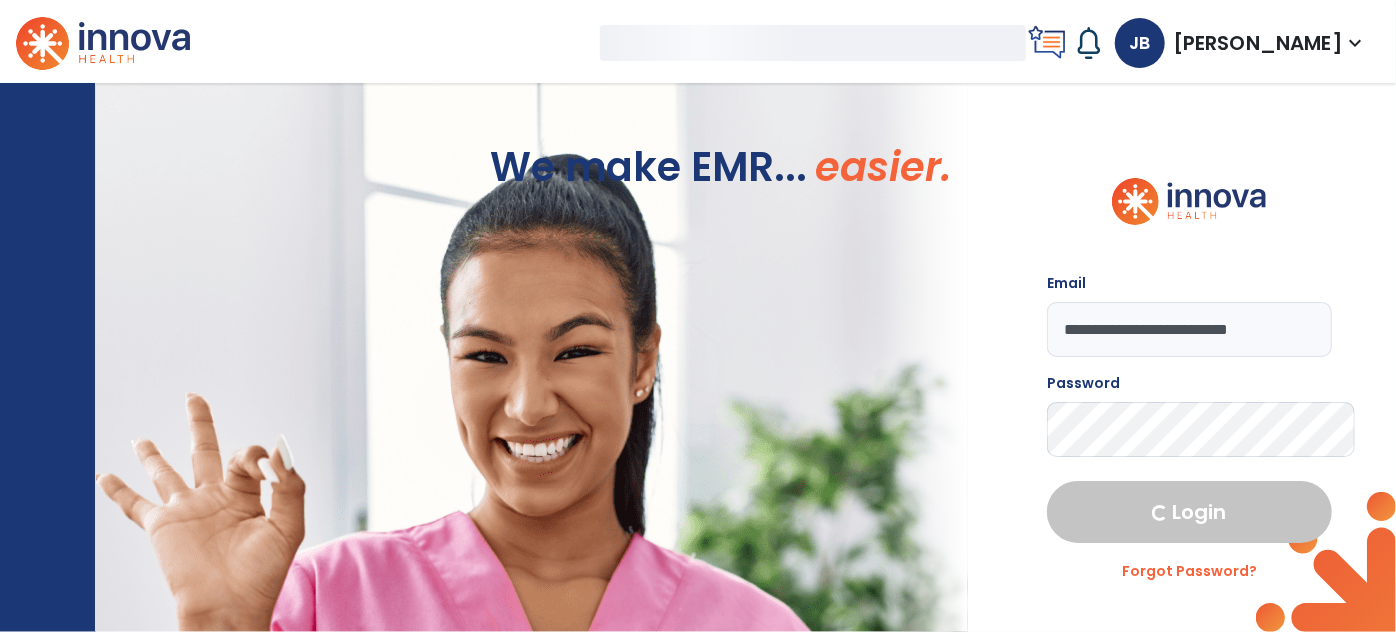 select on "****" 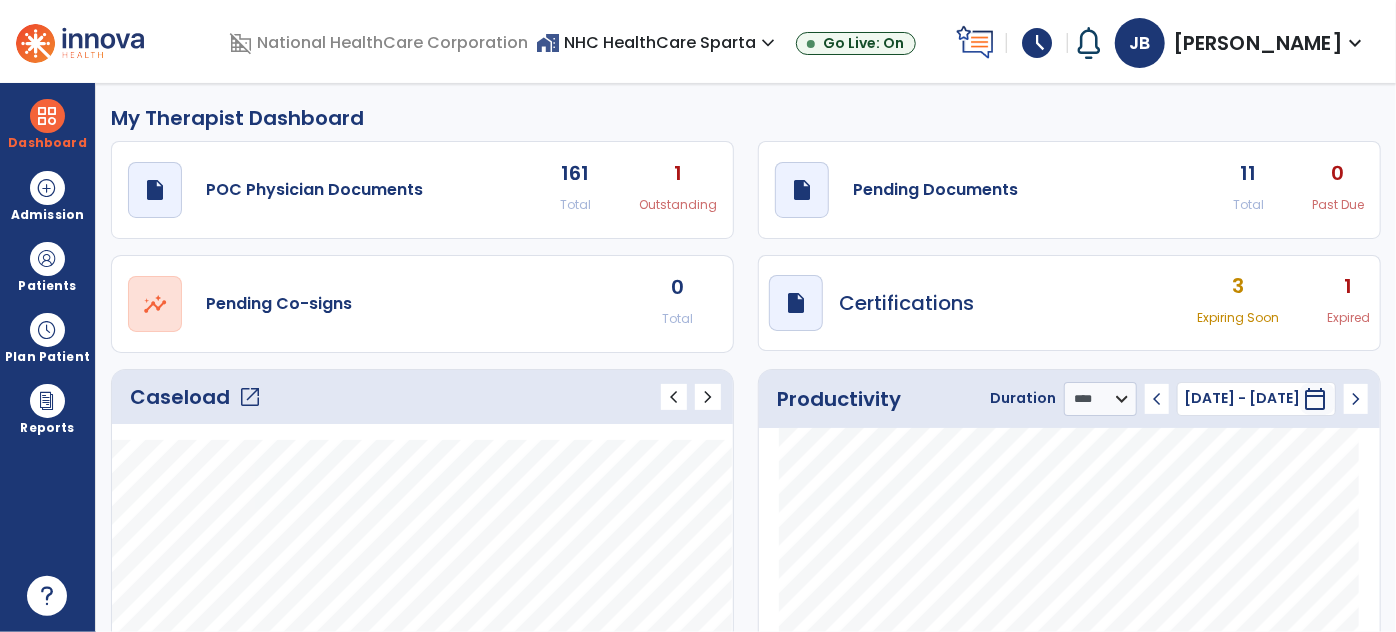 click on "Dashboard  dashboard  Therapist Dashboard Admission Patients  format_list_bulleted  Patient List  space_dashboard  Patient Board  insert_chart  PDPM Board Plan Patient  event_note  Planner  content_paste_go  Scheduler  content_paste_go  Whiteboard Reports  export_notes  Billing Exports  note_alt  EOM Report  event_note  Minutes By Payor  inbox_customize  Service Log  playlist_add_check  Triple Check Report" at bounding box center (48, 357) 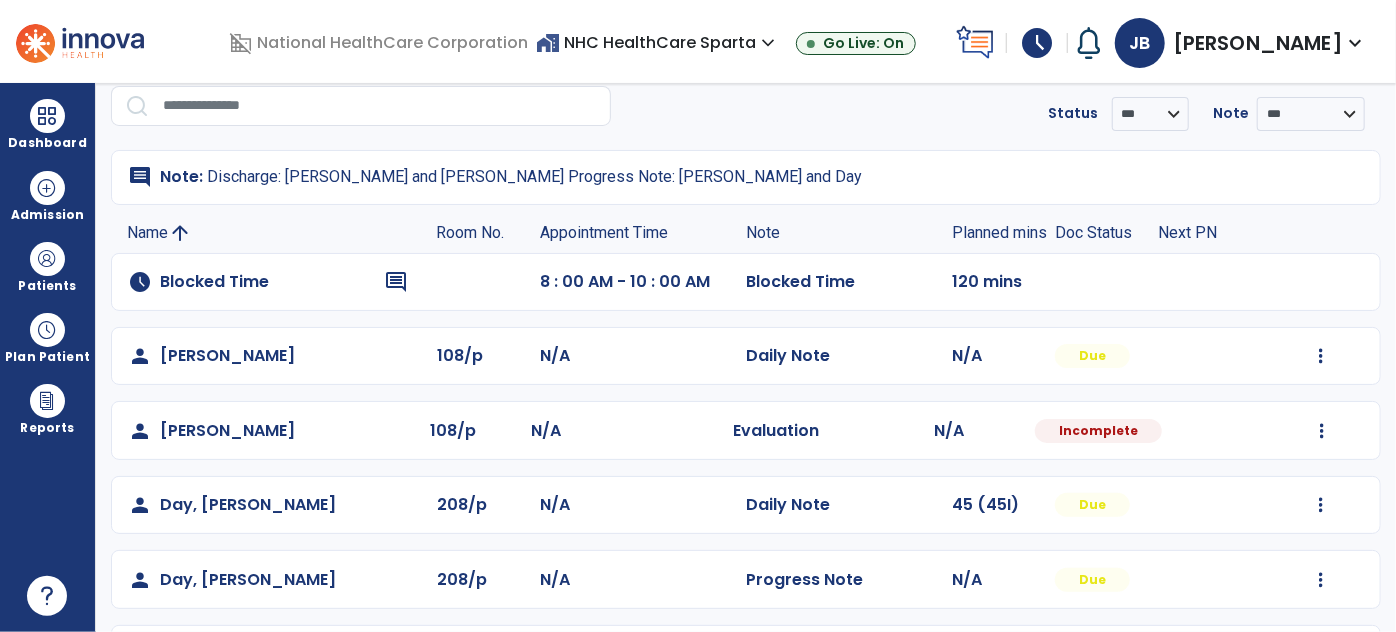 scroll, scrollTop: 78, scrollLeft: 0, axis: vertical 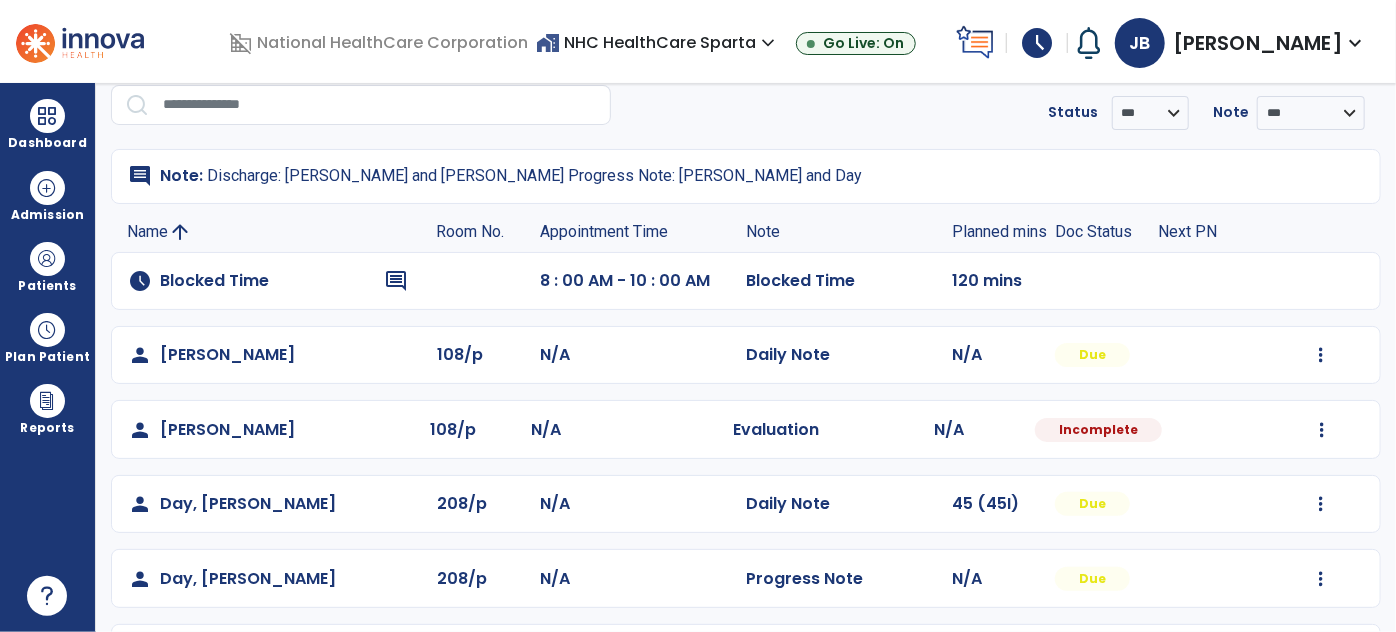 click on "person   [PERSON_NAME]  108/p N/A  Evaluation   N/A  Incomplete  Mark Visit As Complete   Reset Note   Open Document   G + C Mins" 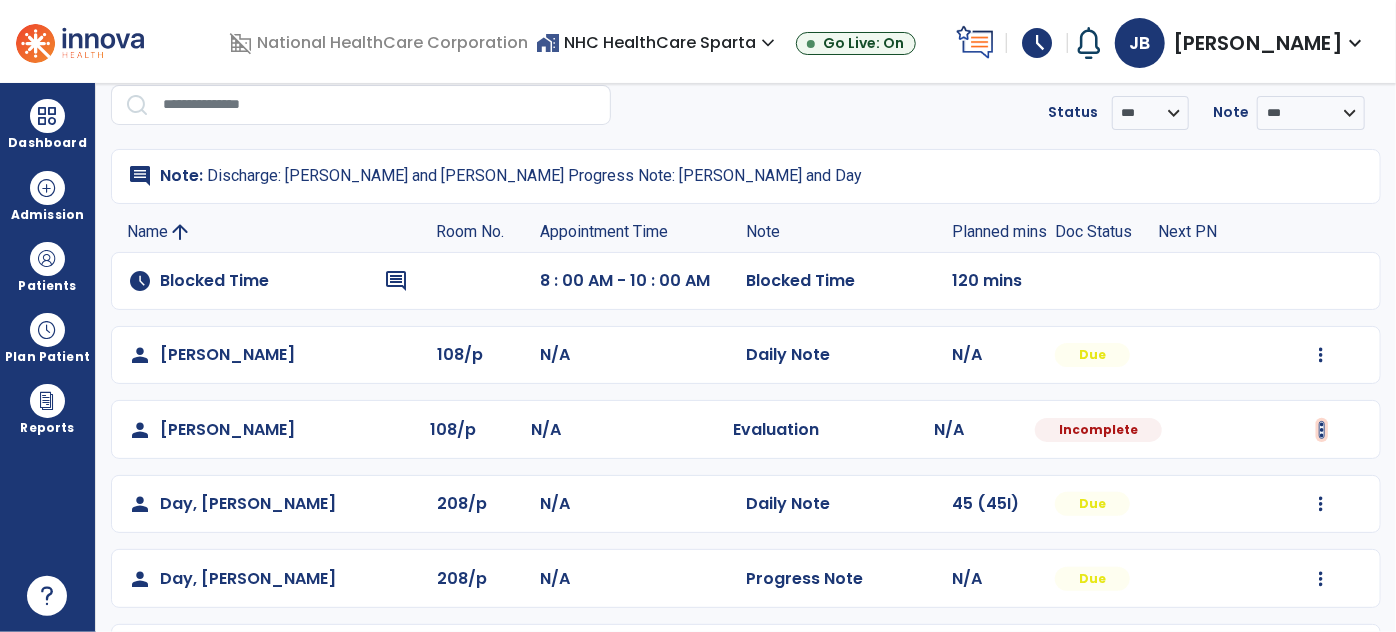 click at bounding box center [1321, 355] 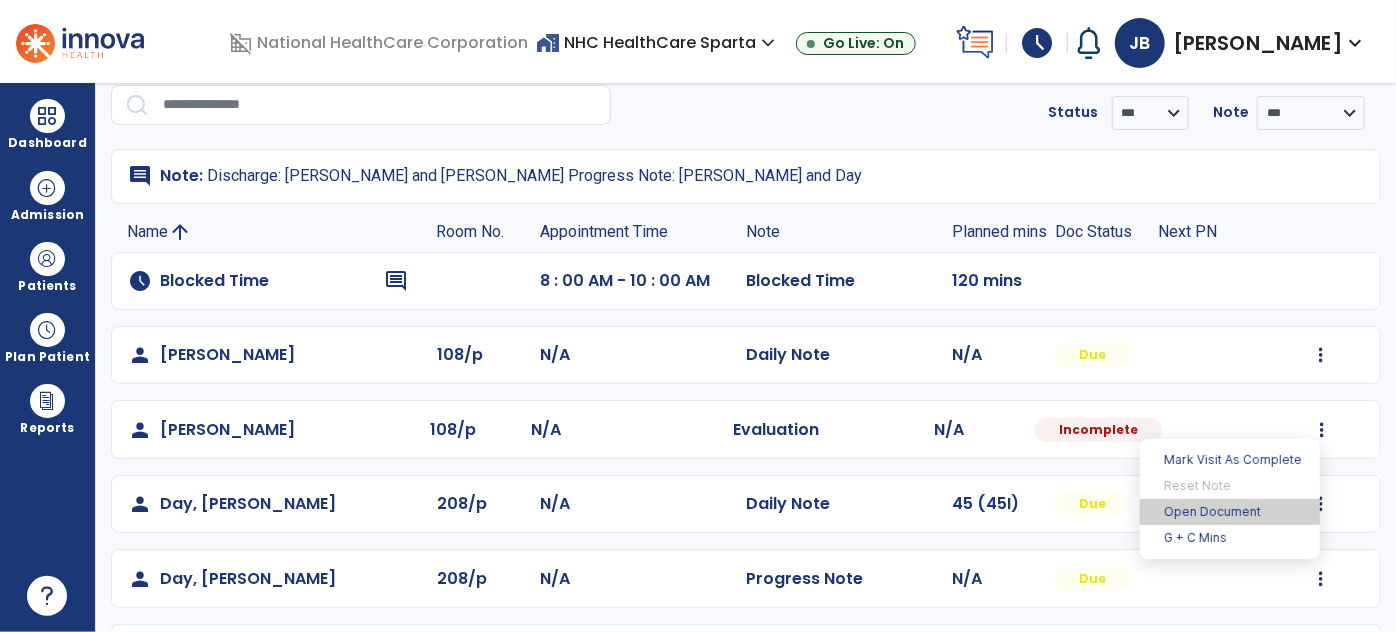 click on "Open Document" at bounding box center [1230, 512] 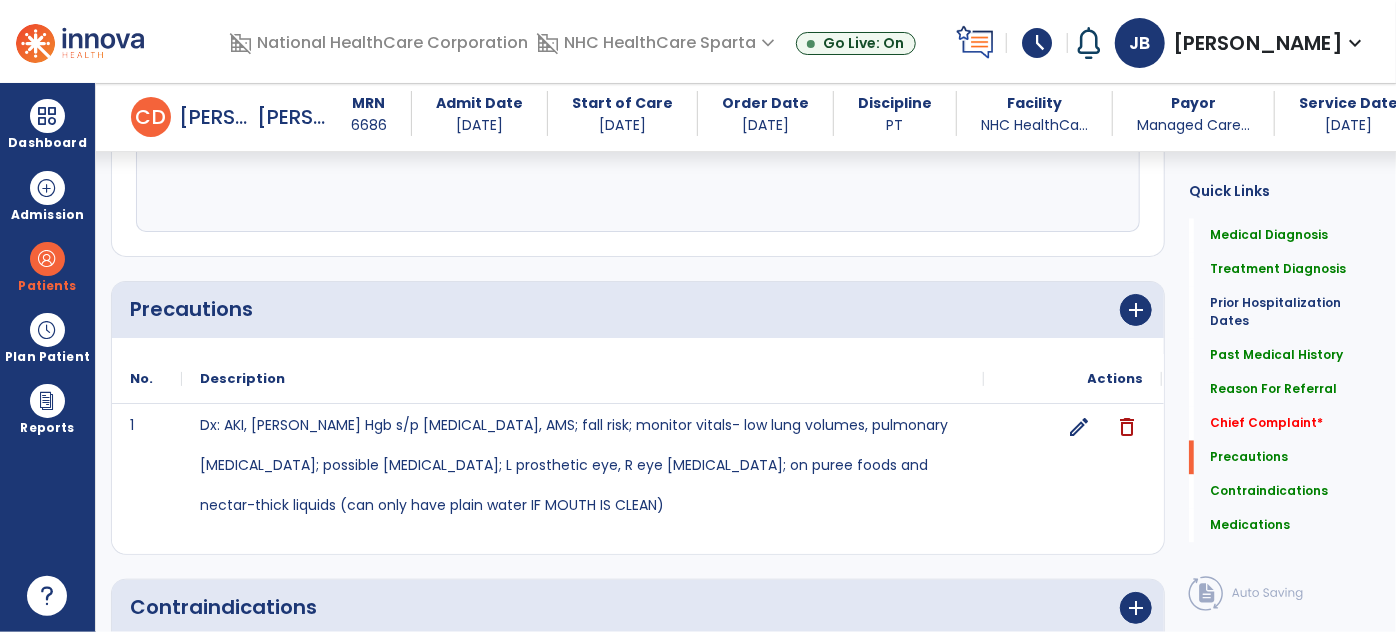 scroll, scrollTop: 1787, scrollLeft: 0, axis: vertical 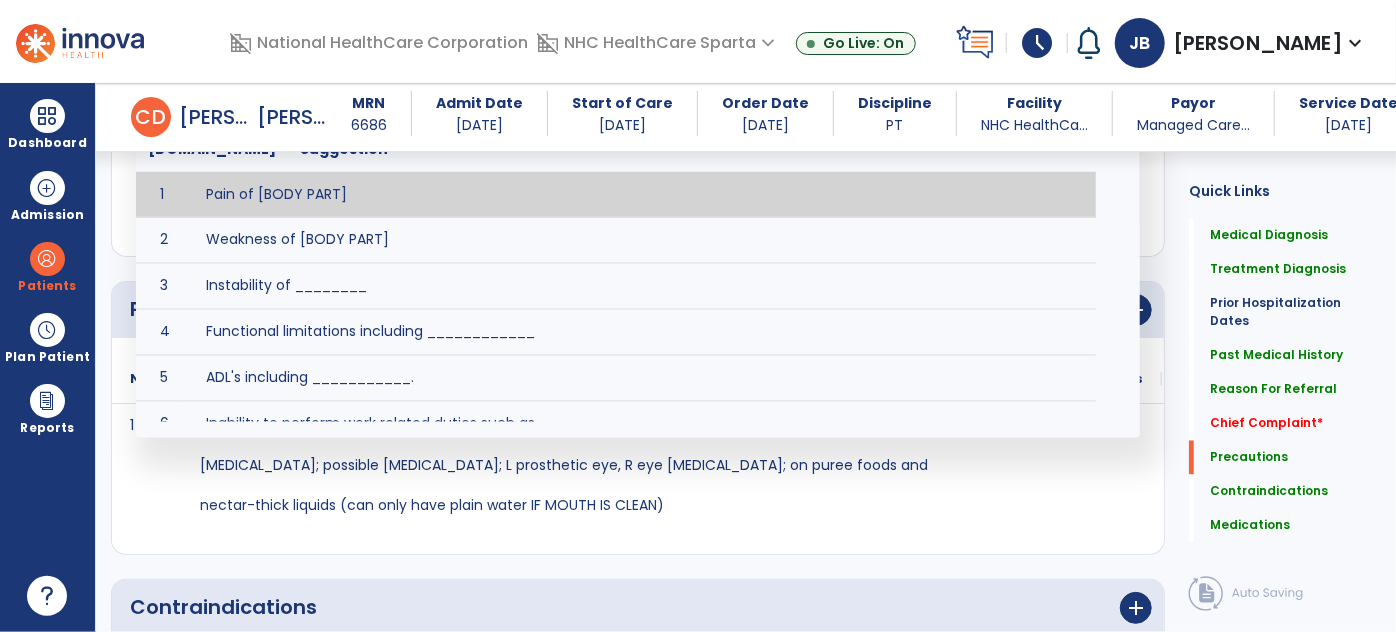 click on "fact_check  [DOMAIN_NAME] Suggestion 1 Pain of [BODY PART] 2 Weakness of [BODY PART] 3 Instability of ________ 4 Functional limitations including ____________ 5 ADL's including ___________. 6 Inability to perform work related duties such as _________ 7 Inability to perform house hold duties such as __________. 8 Loss of balance. 9 Problems with gait including _________." 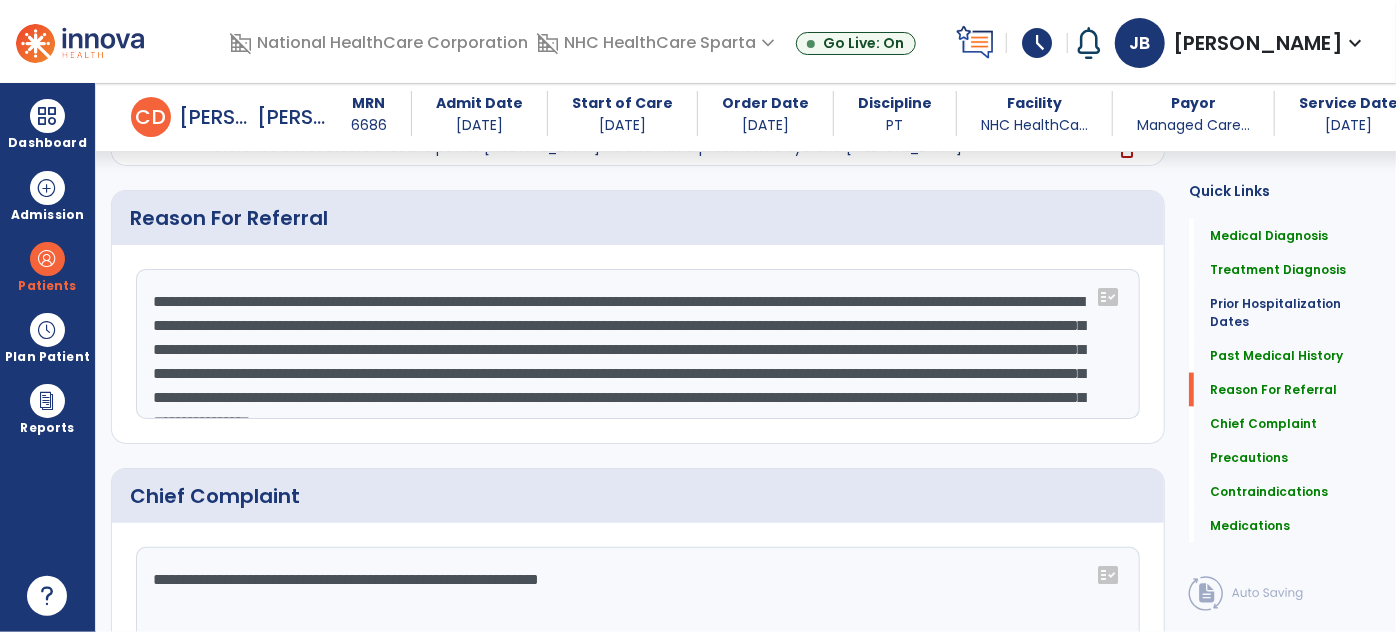 scroll, scrollTop: 1402, scrollLeft: 0, axis: vertical 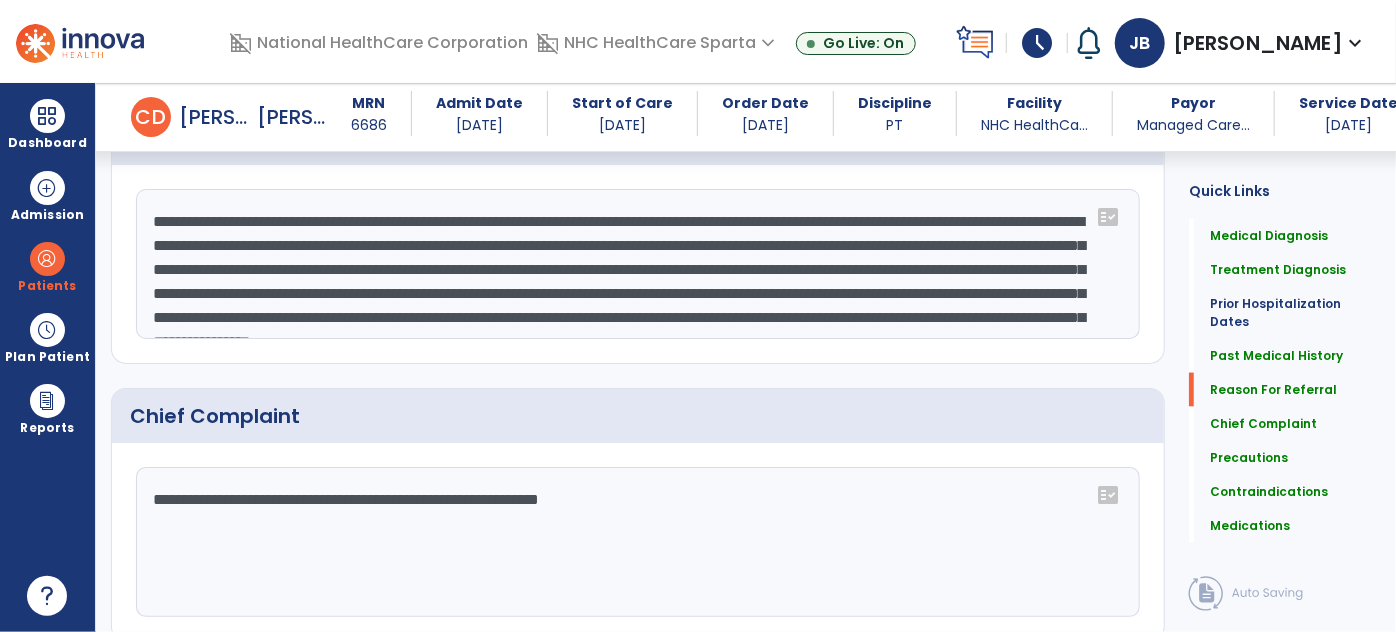 click on "**********" 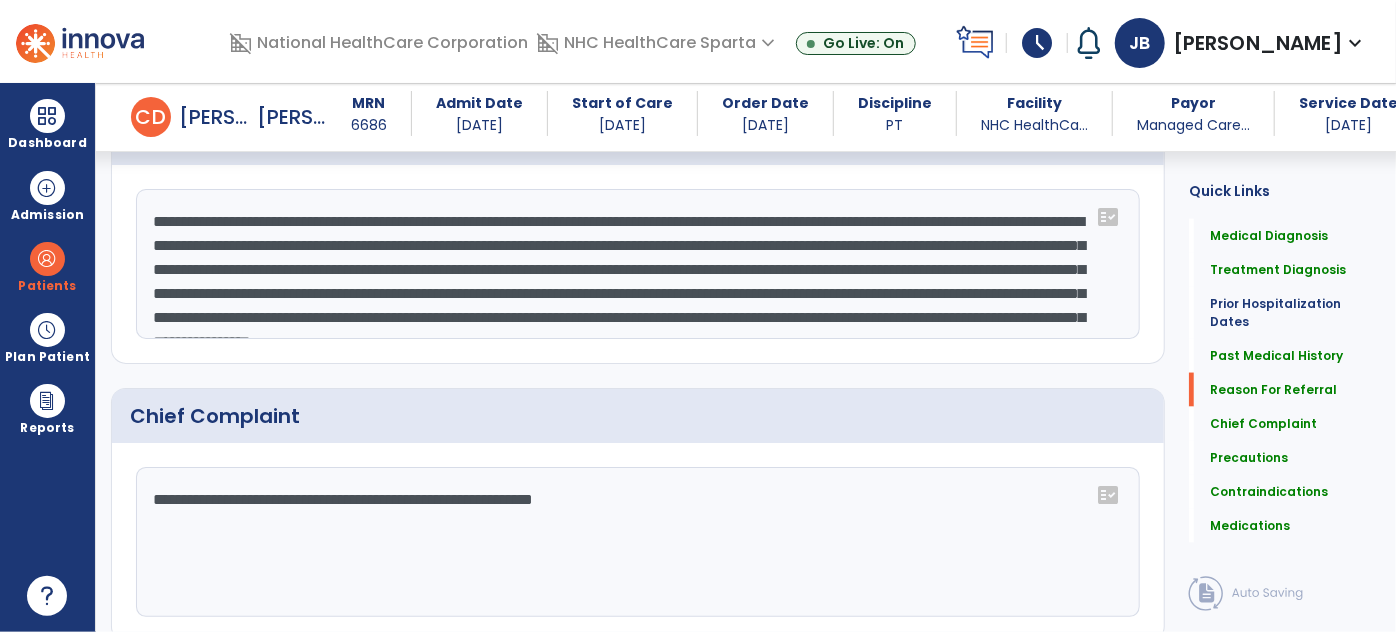 type on "**********" 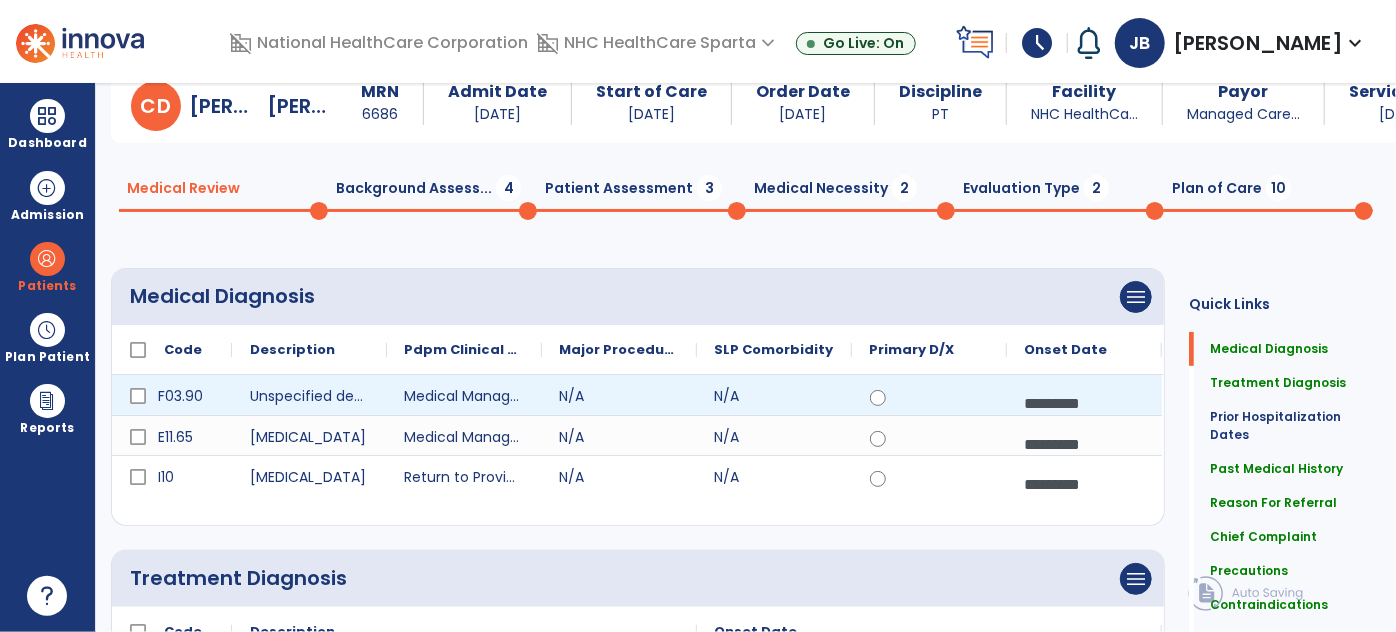 scroll, scrollTop: 0, scrollLeft: 0, axis: both 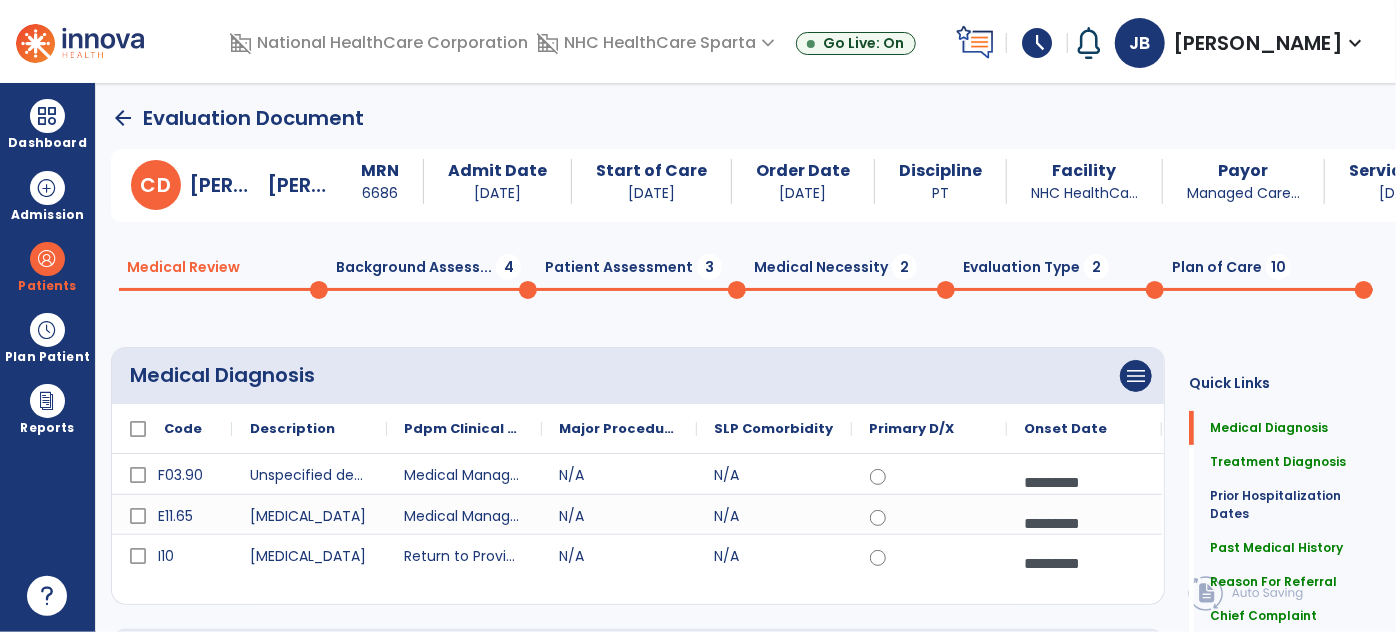 click on "Background Assess...  4" 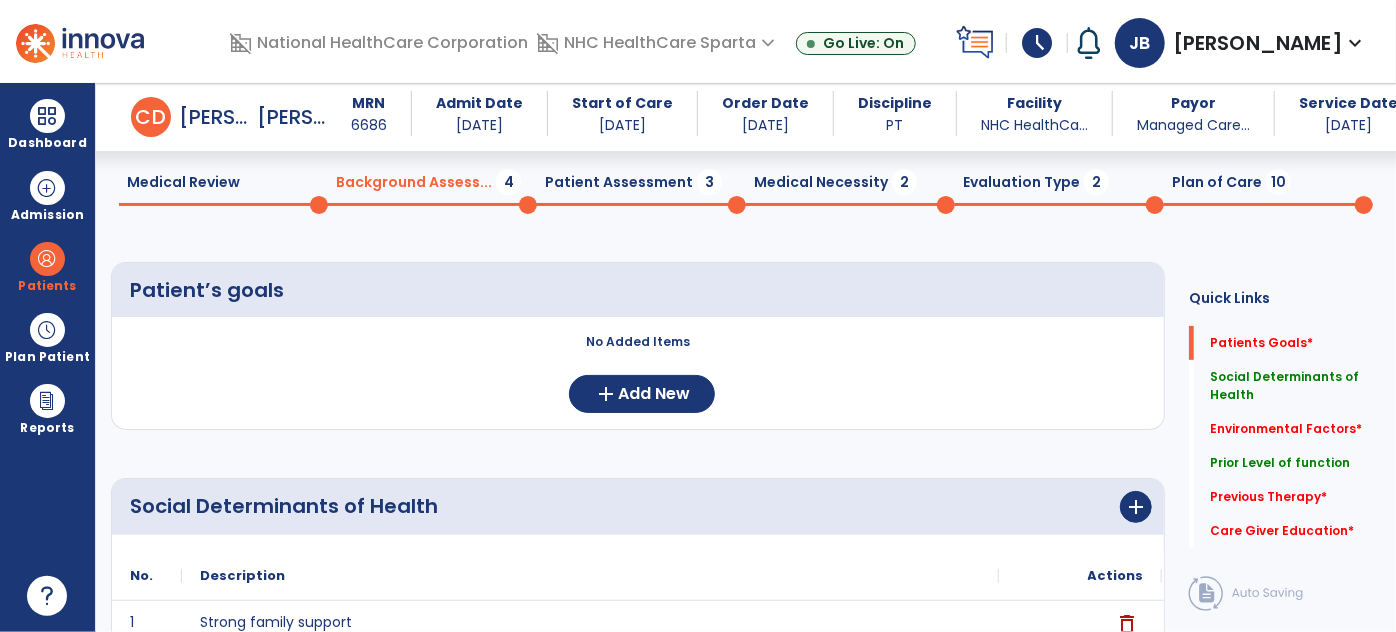 click on "No Added Items  add  Add New" 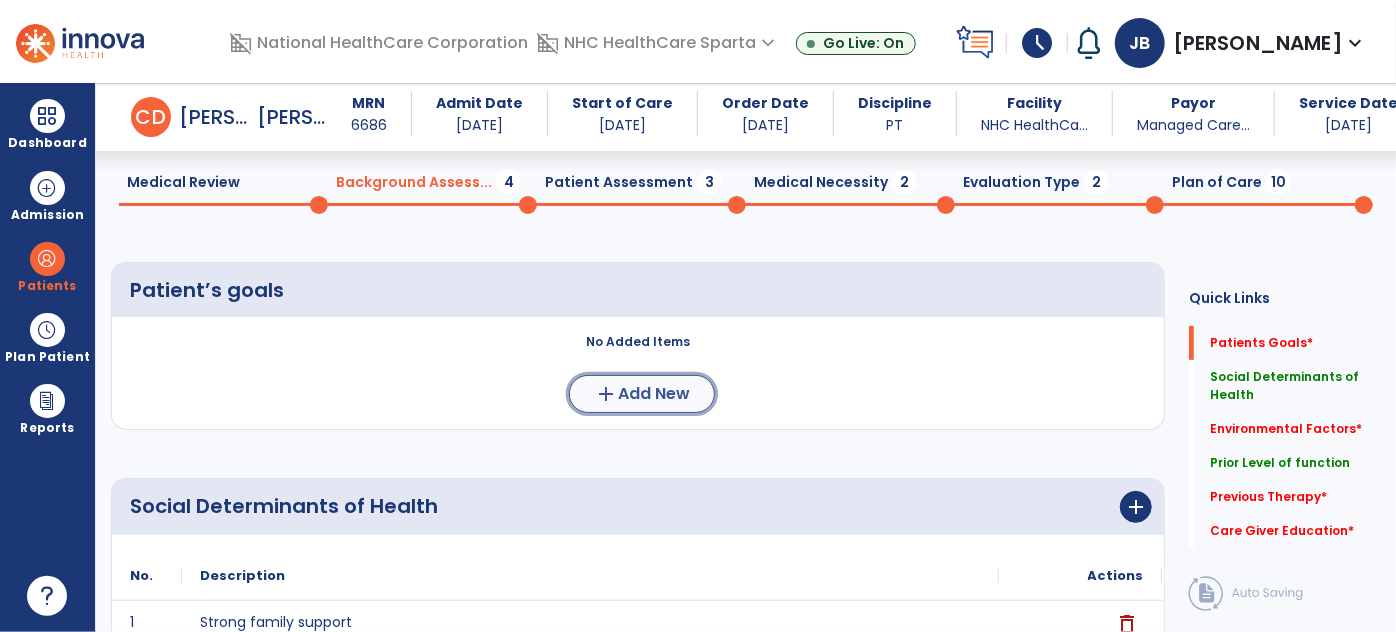 click on "Add New" 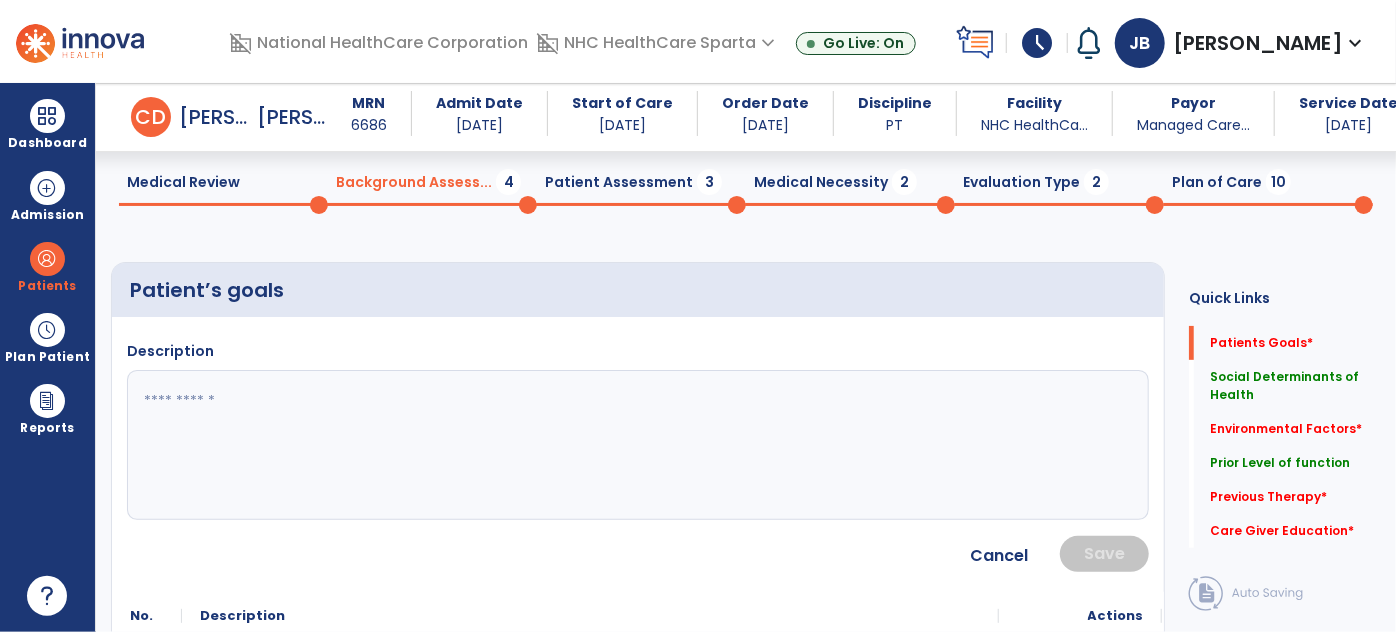 click 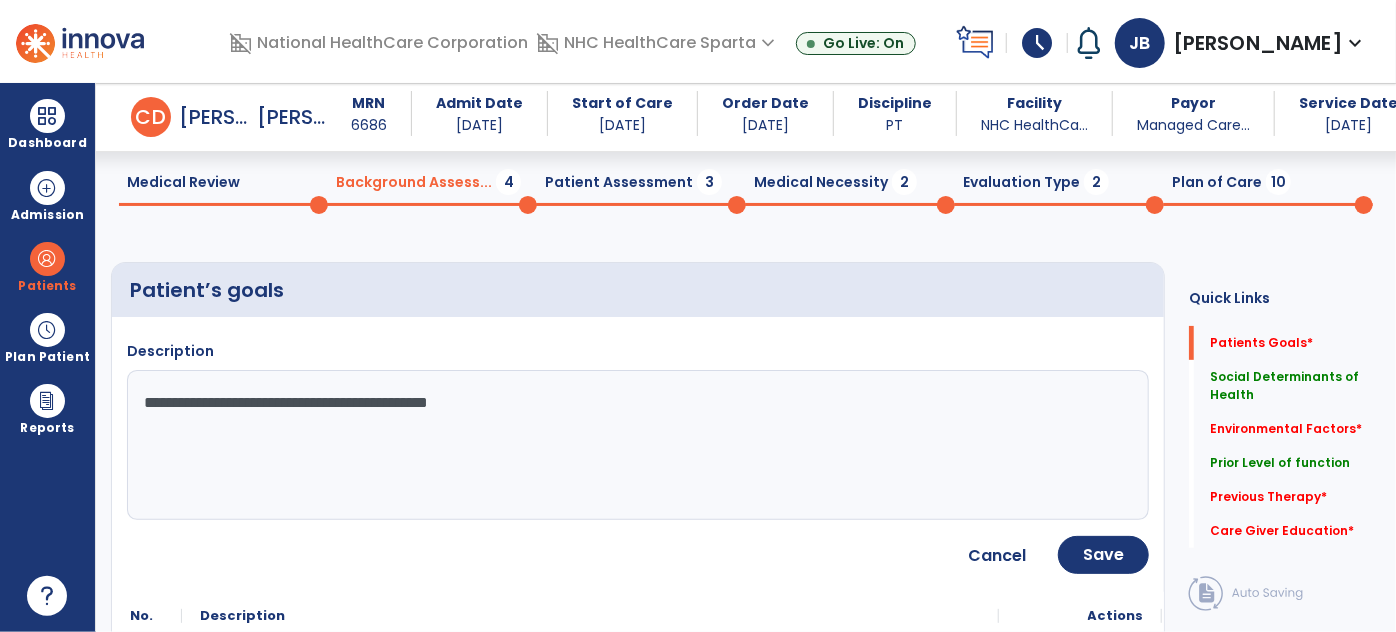 click on "**********" 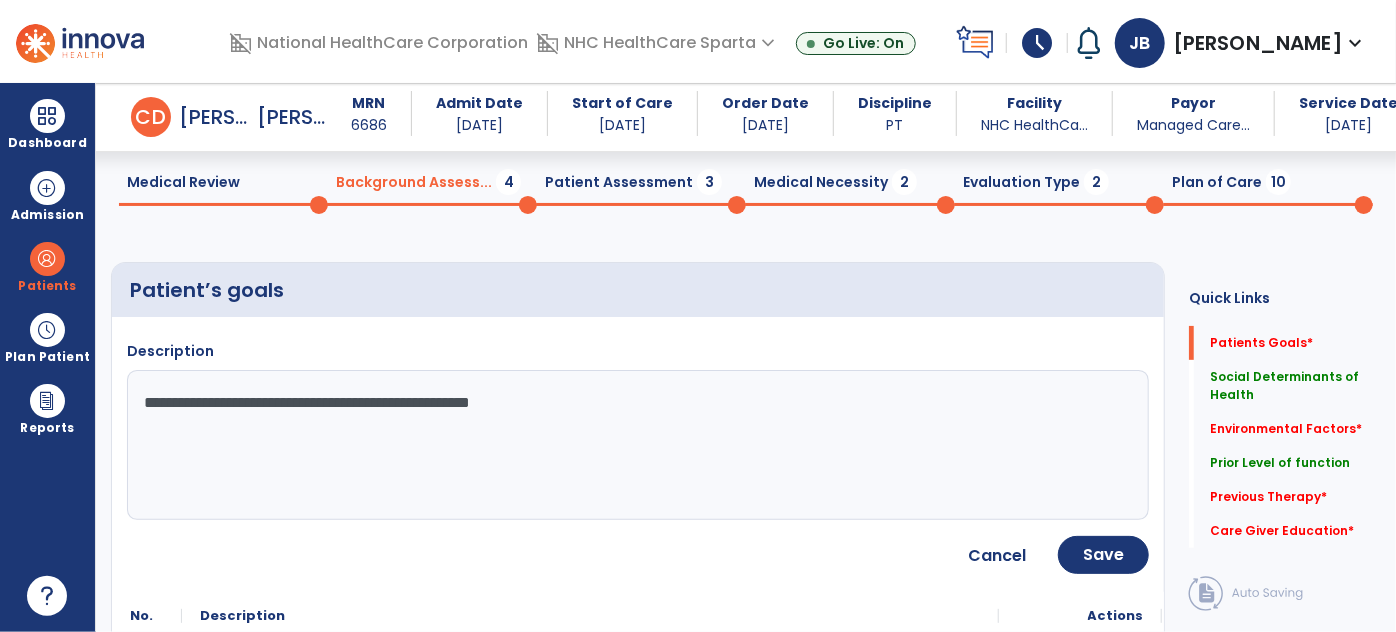type on "**********" 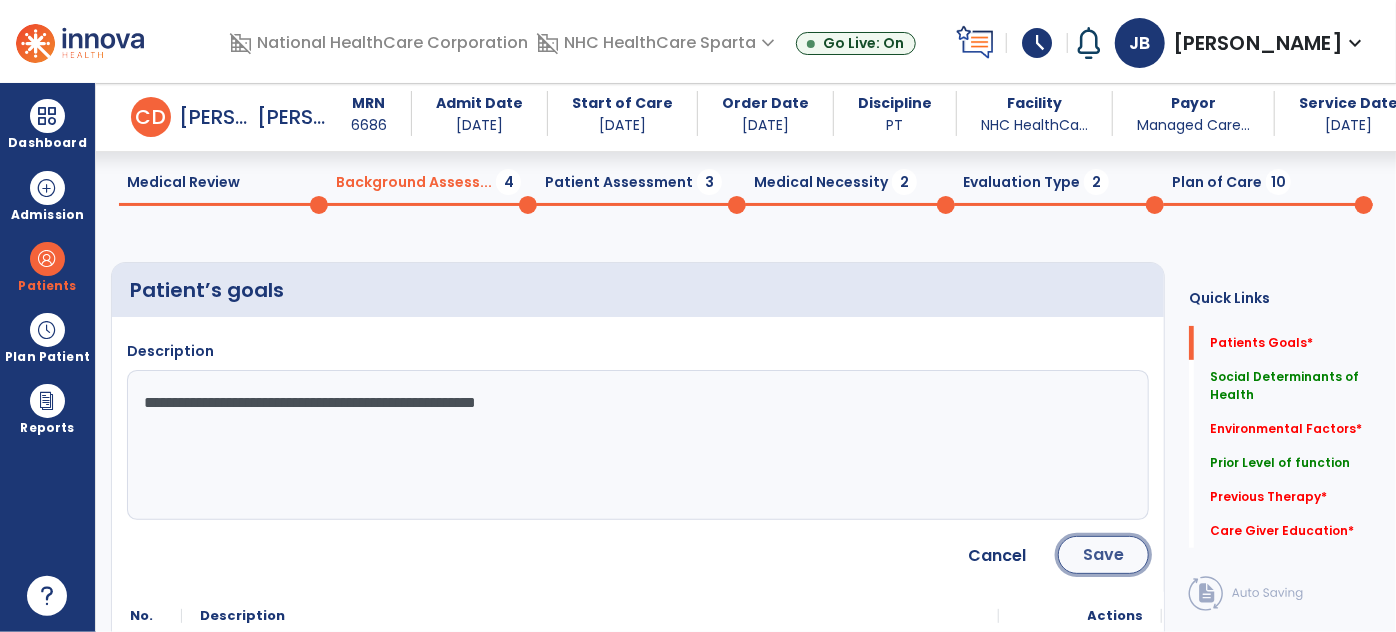 click on "Save" 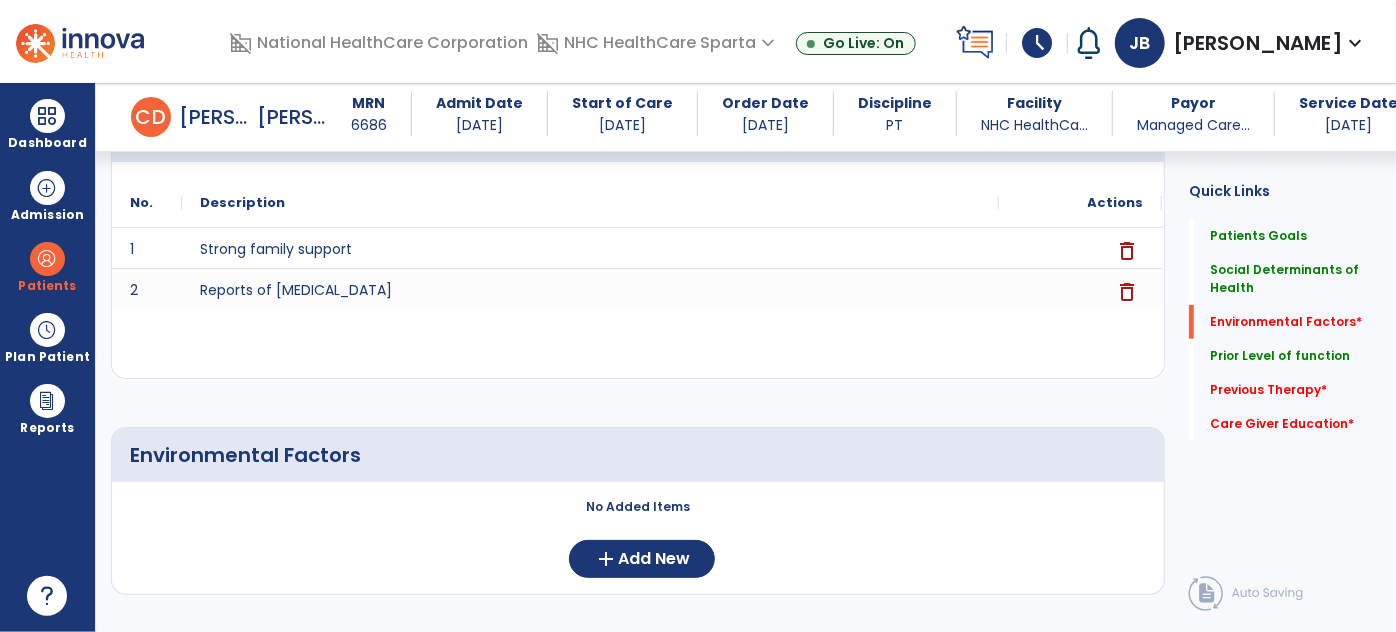 scroll, scrollTop: 664, scrollLeft: 0, axis: vertical 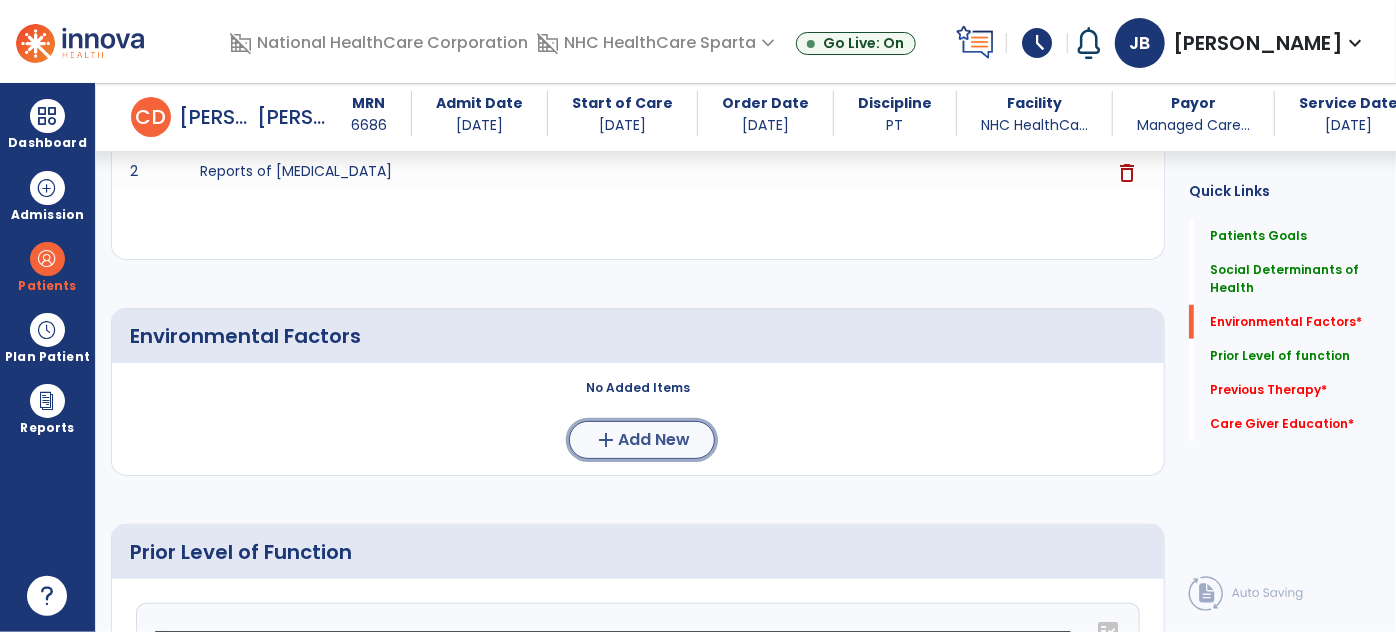 click on "add  Add New" 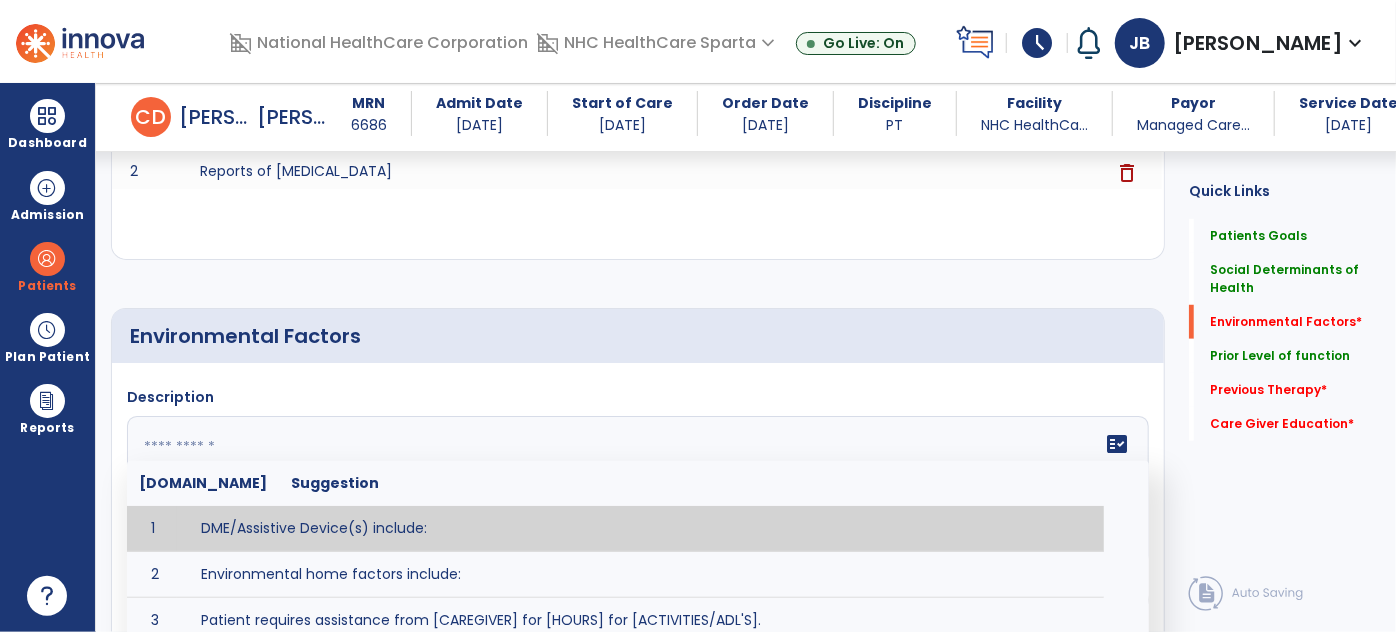 click 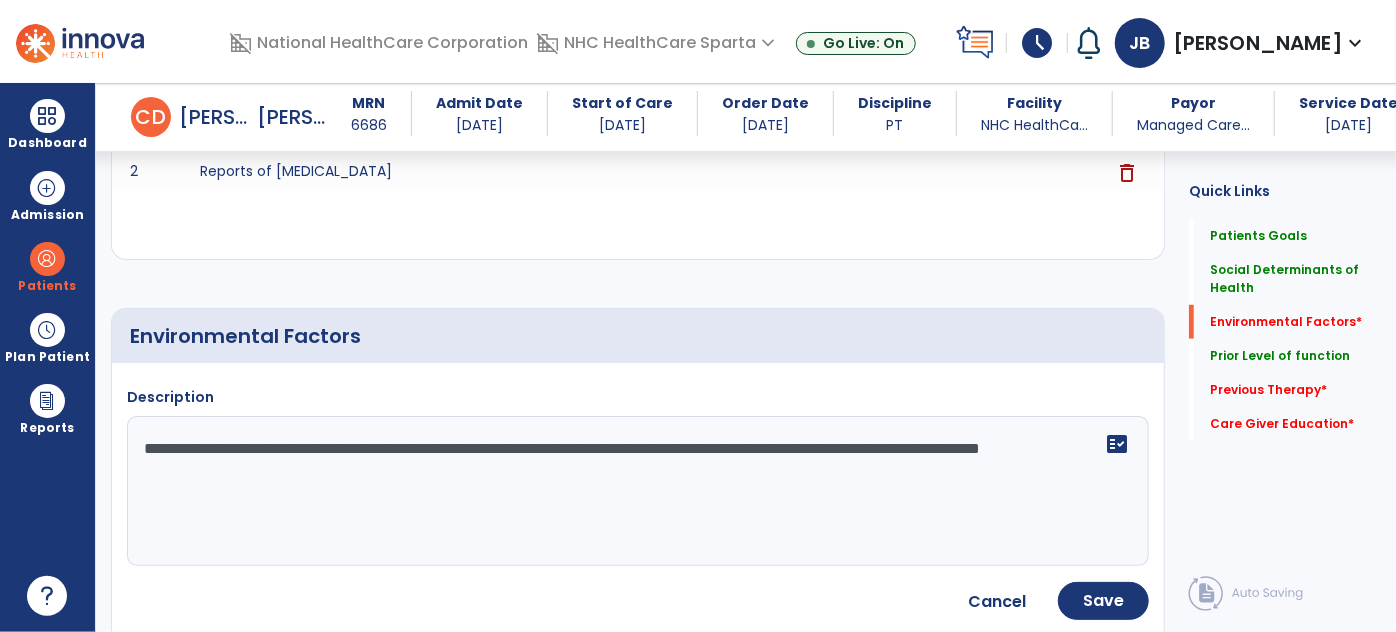 click on "**********" 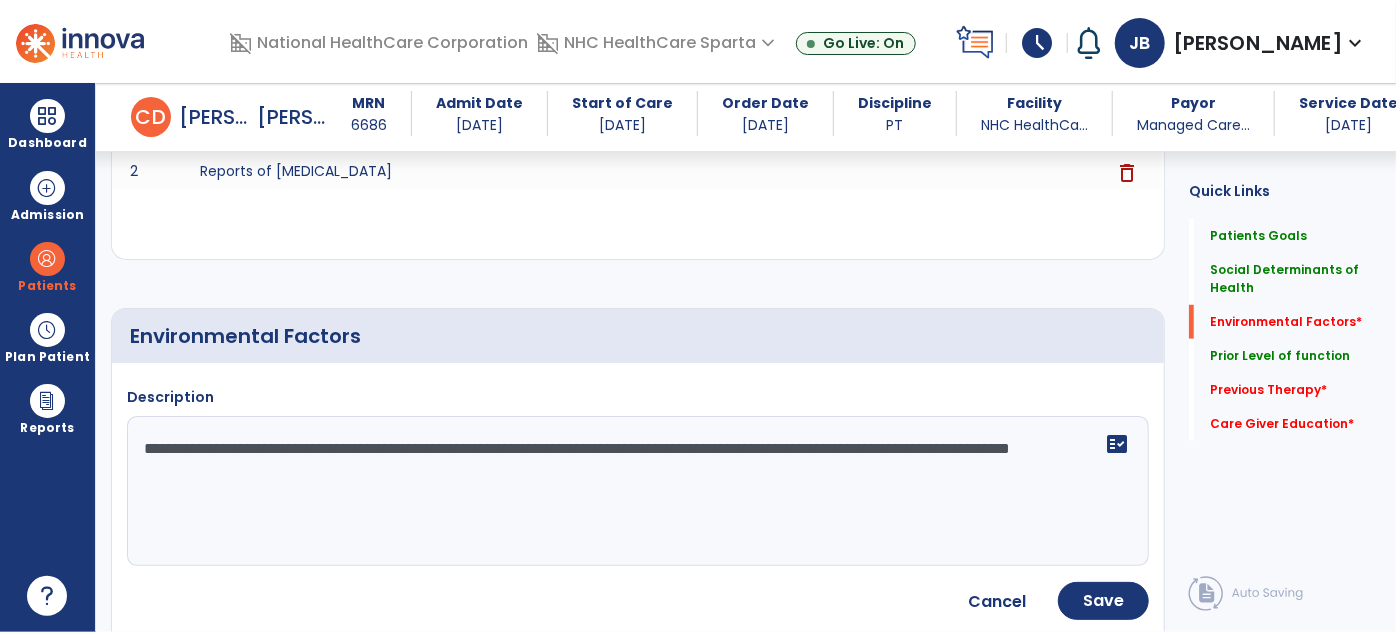 click on "**********" 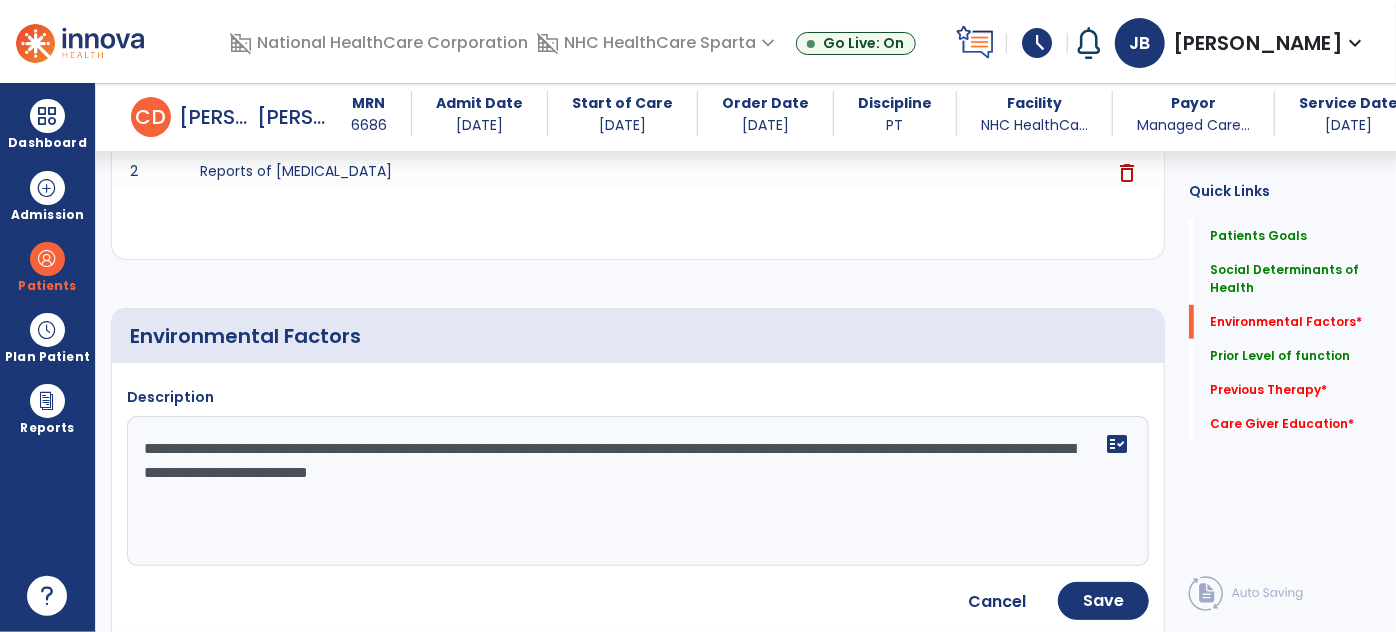 type on "**********" 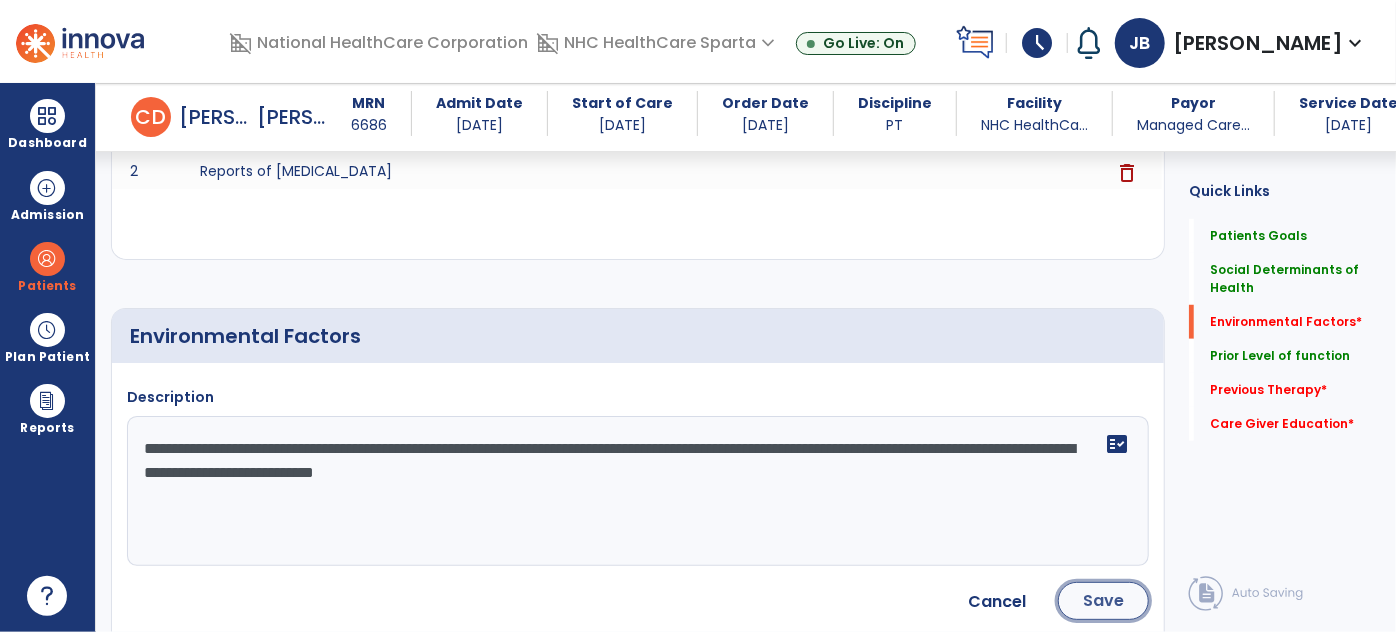 click on "Save" 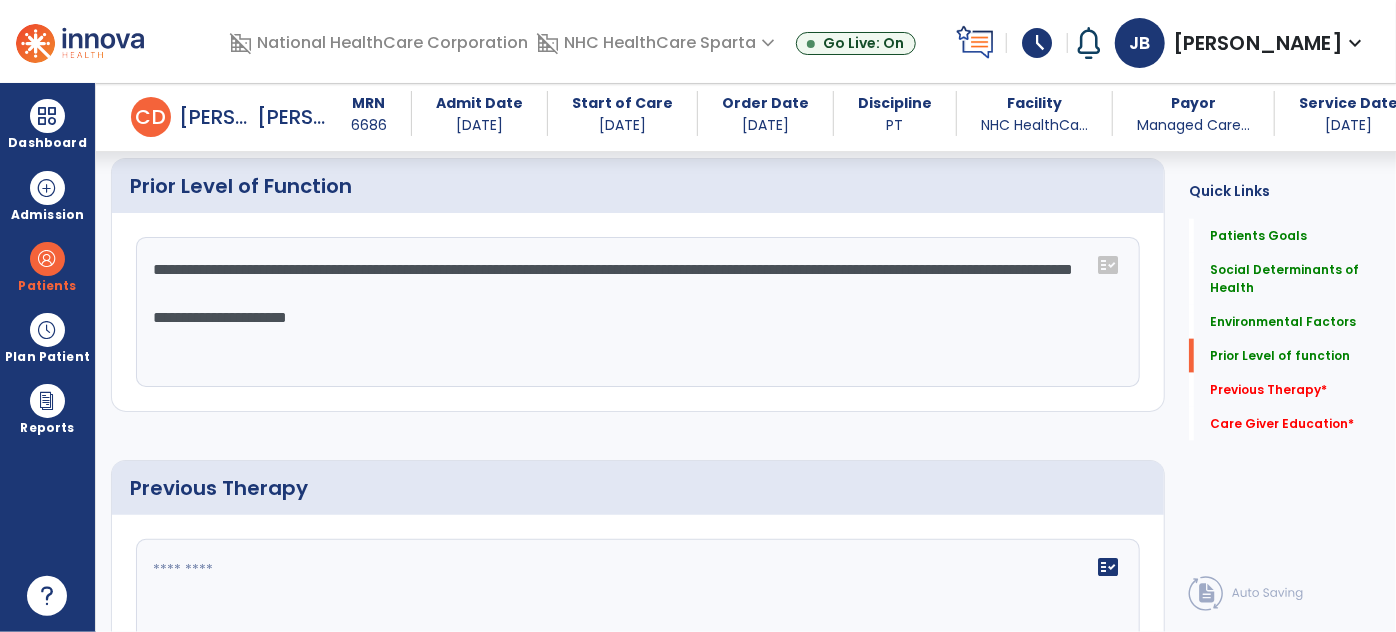 scroll, scrollTop: 1518, scrollLeft: 0, axis: vertical 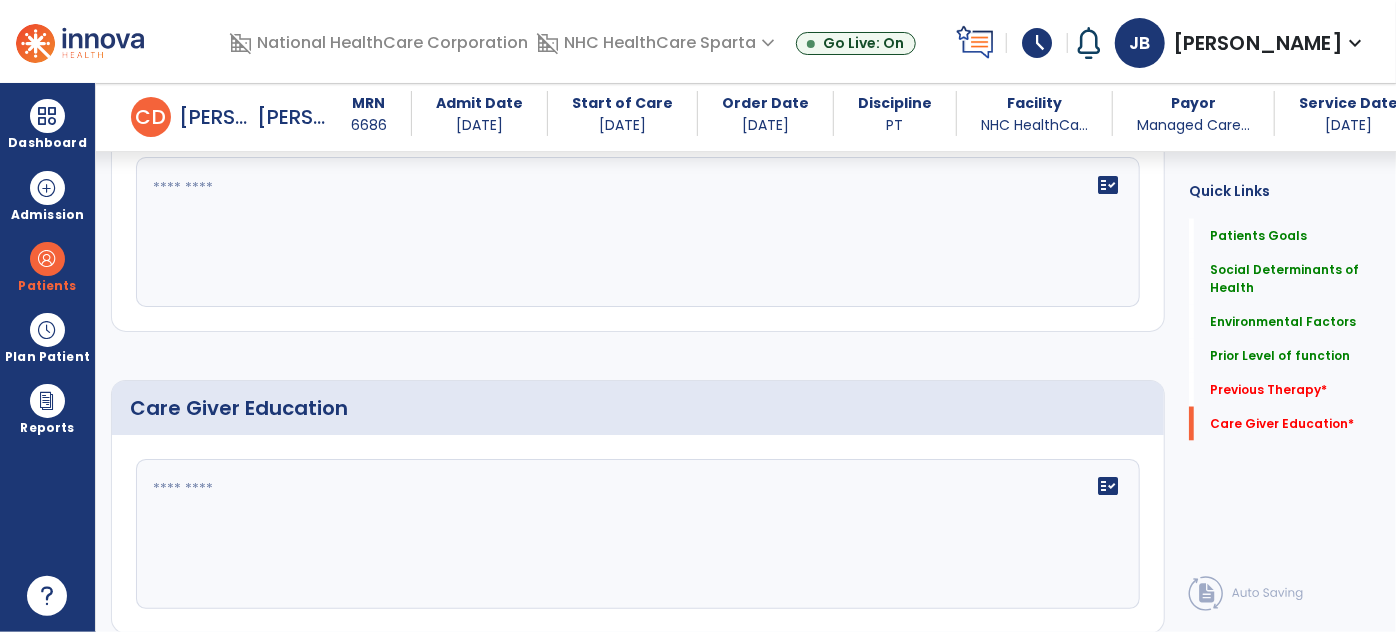 click 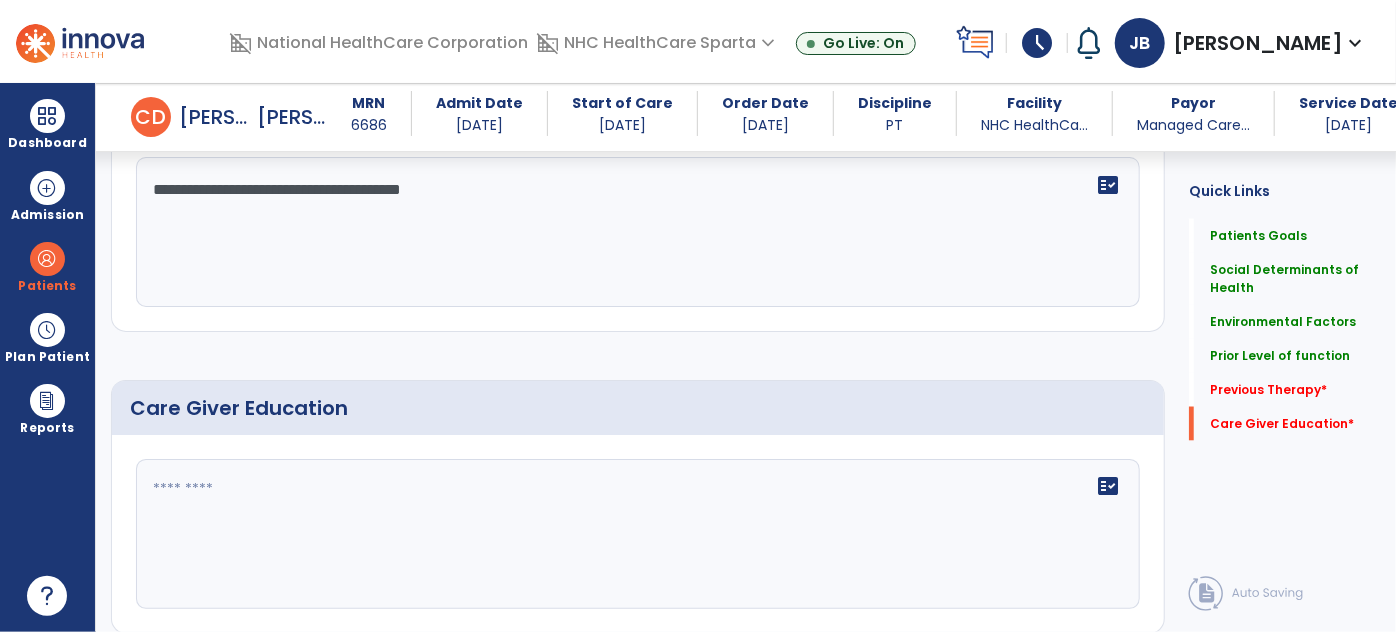 scroll, scrollTop: 1584, scrollLeft: 0, axis: vertical 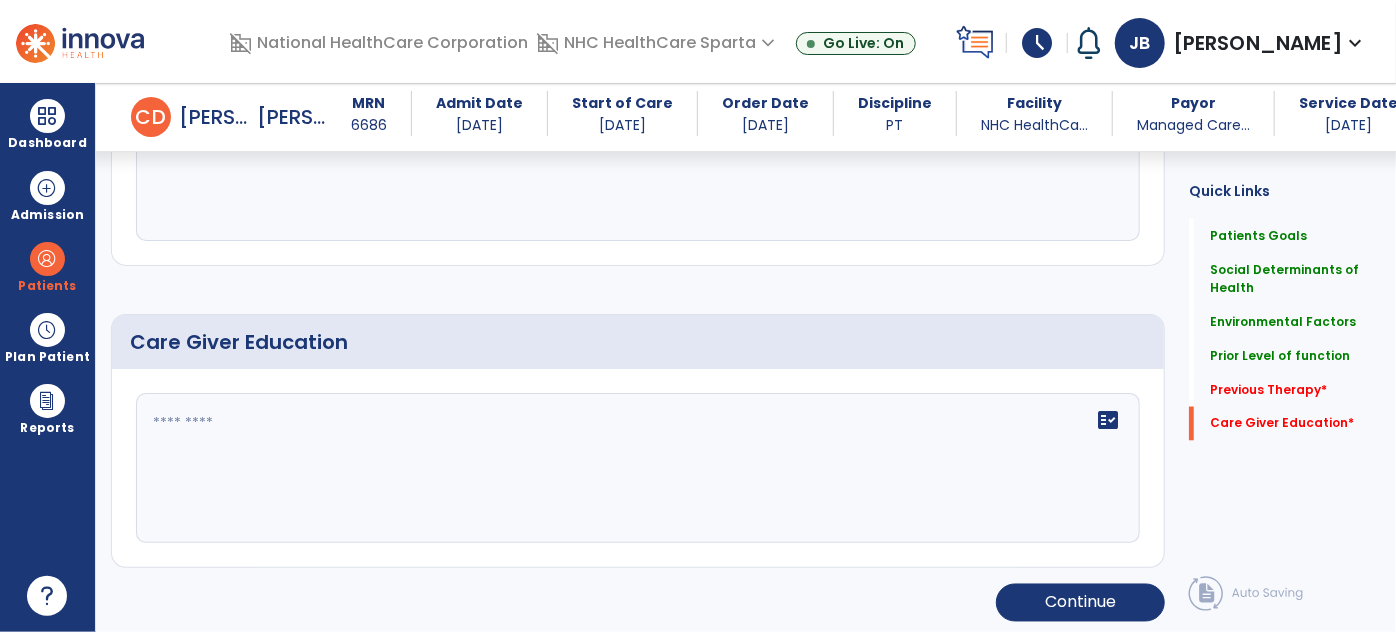 type on "**********" 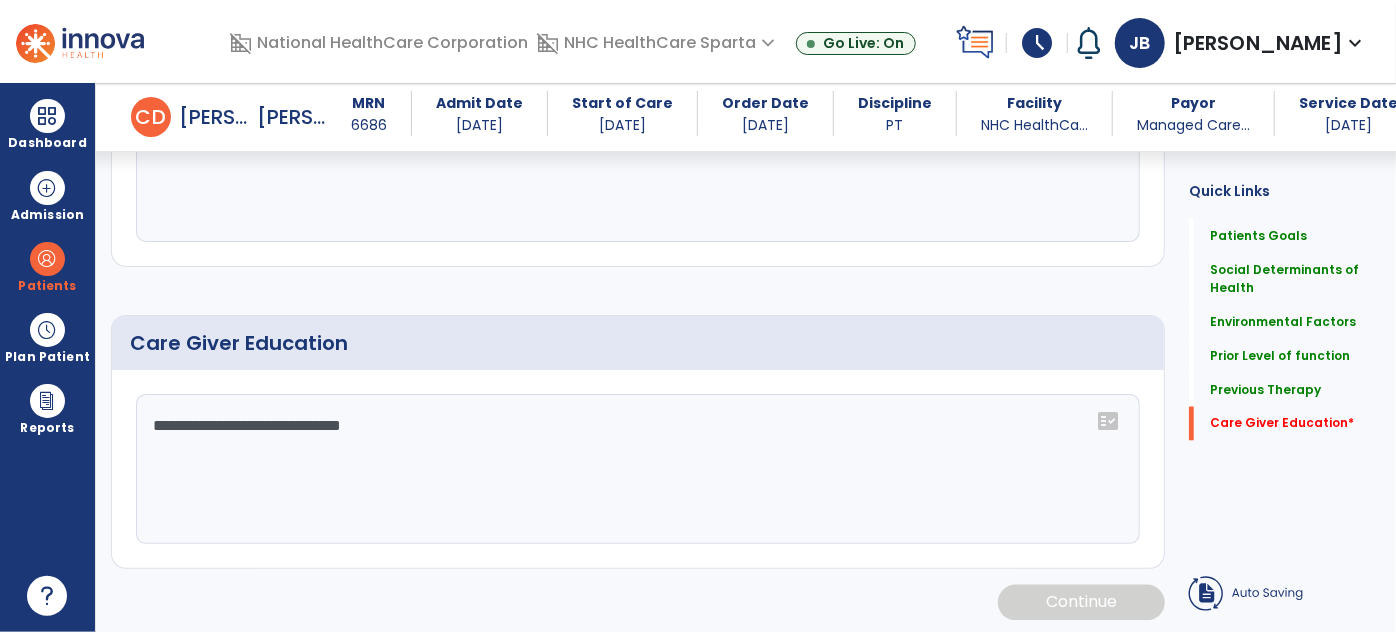 scroll, scrollTop: 1584, scrollLeft: 0, axis: vertical 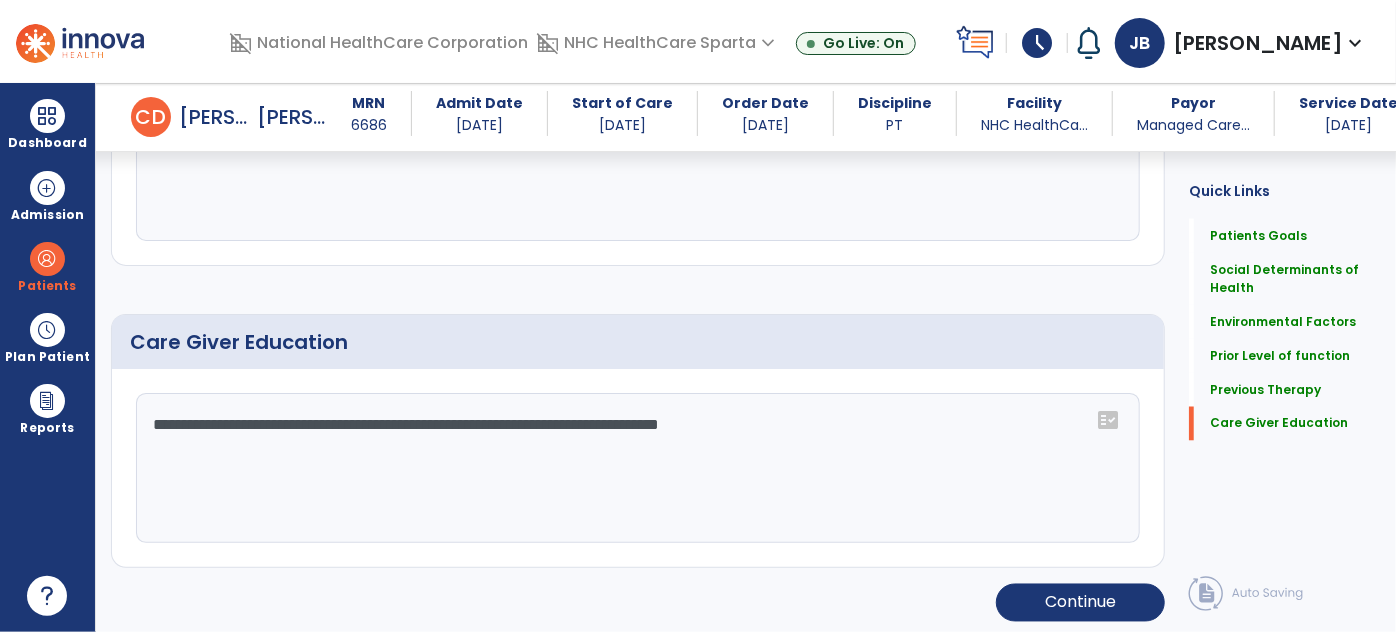 type on "**********" 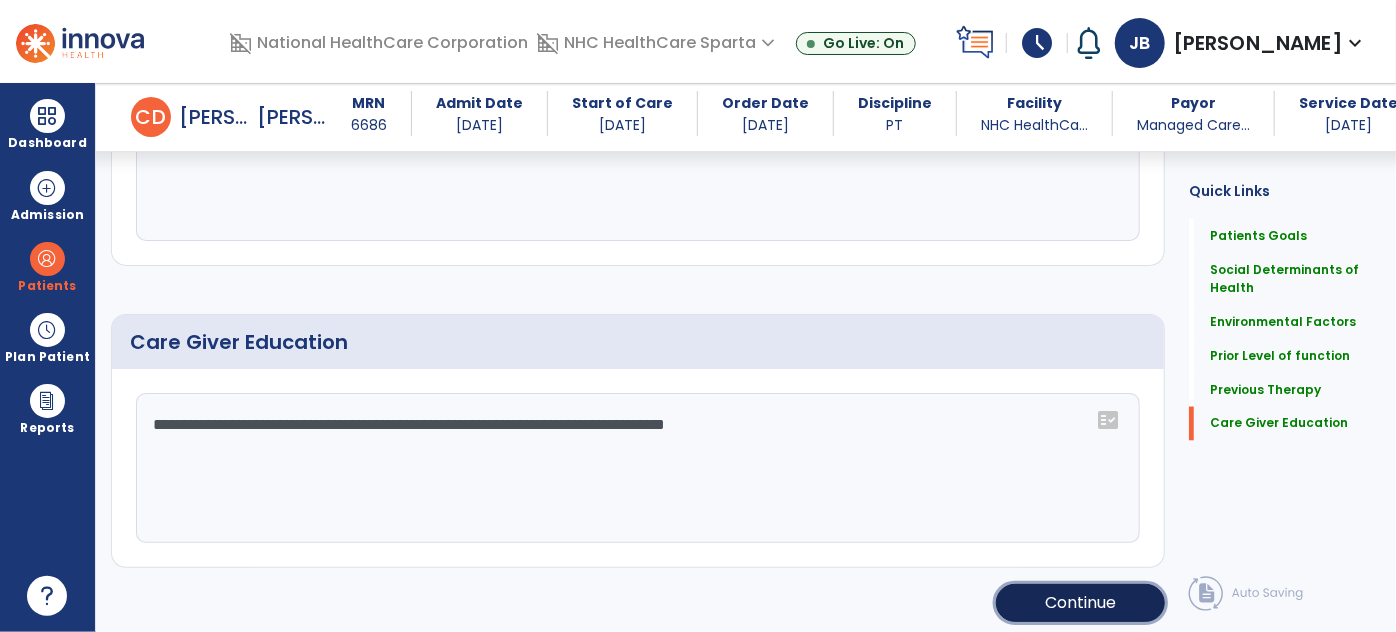 click on "Continue" 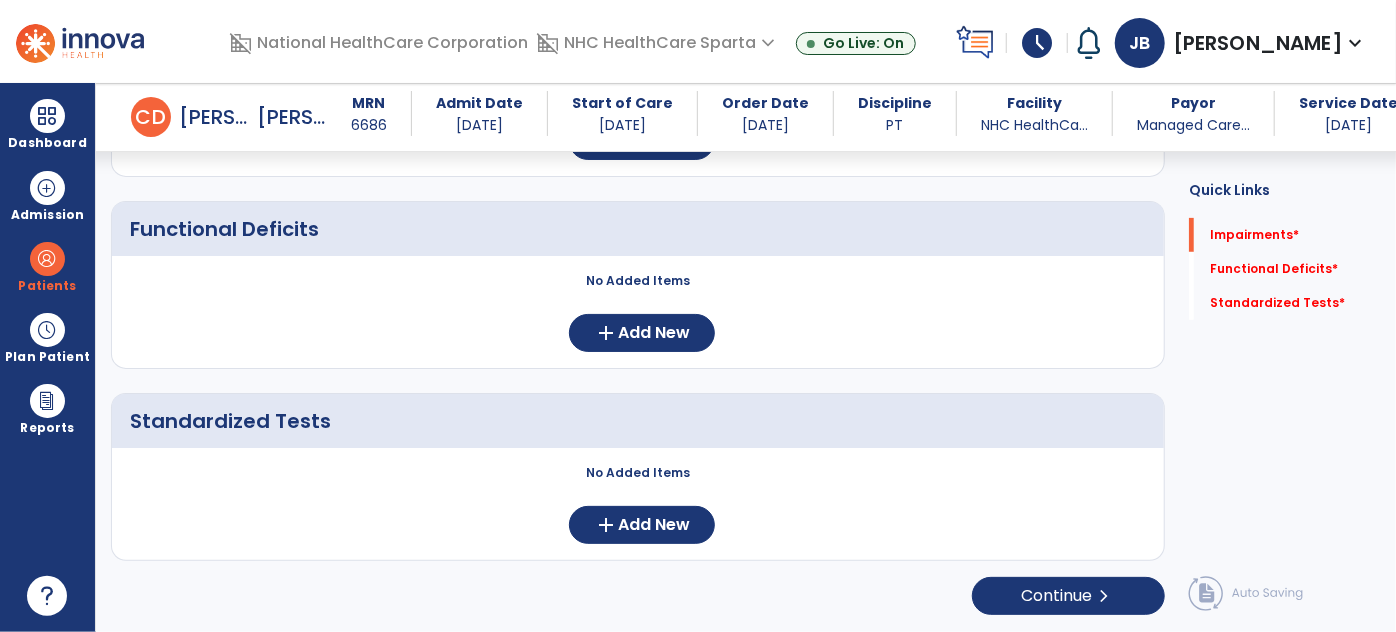 scroll, scrollTop: 314, scrollLeft: 0, axis: vertical 